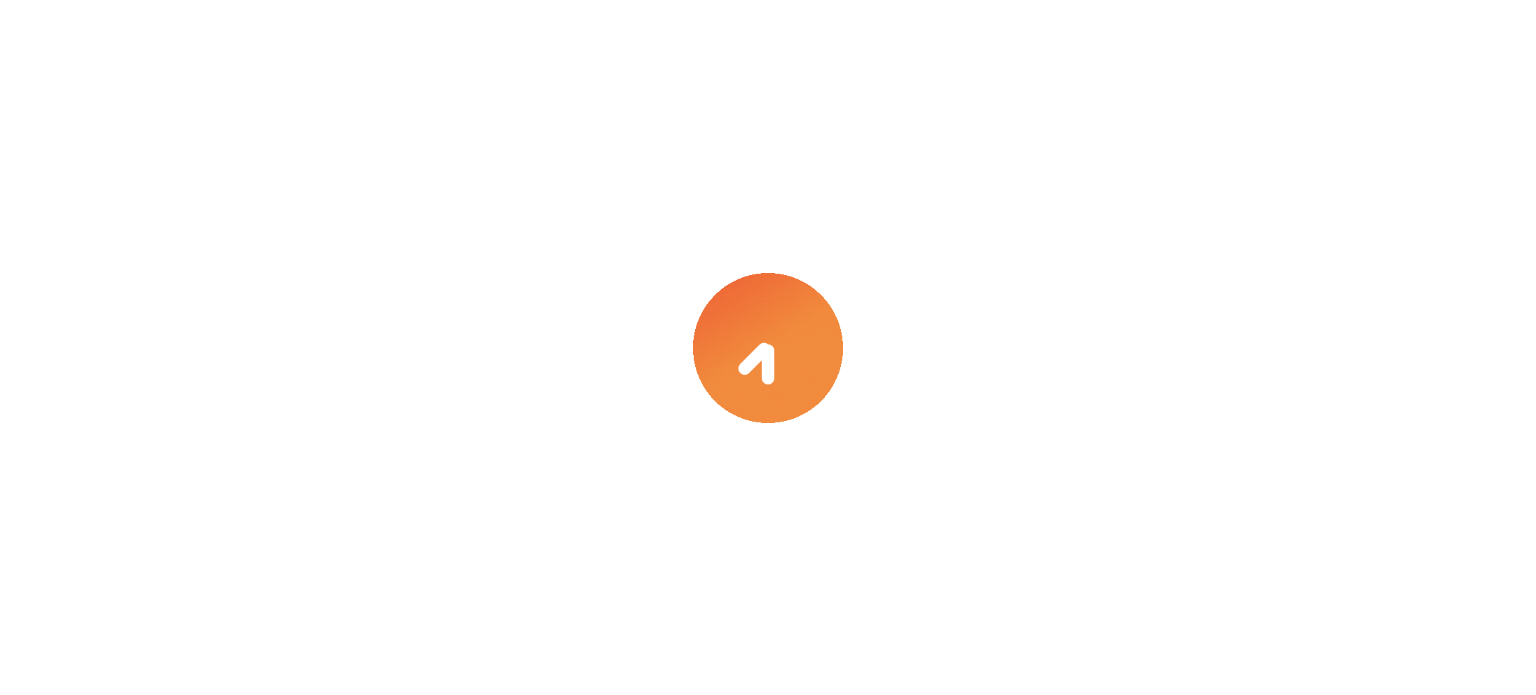 scroll, scrollTop: 0, scrollLeft: 0, axis: both 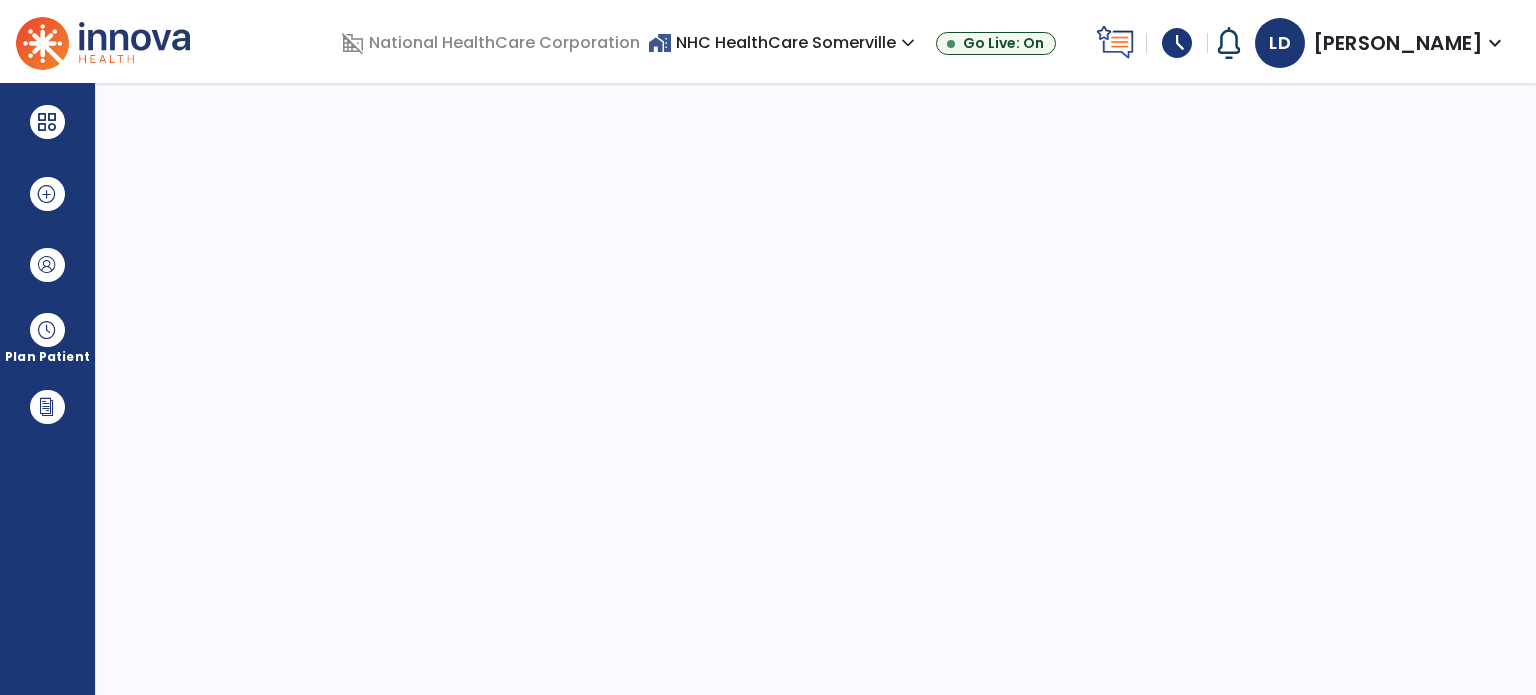 select on "****" 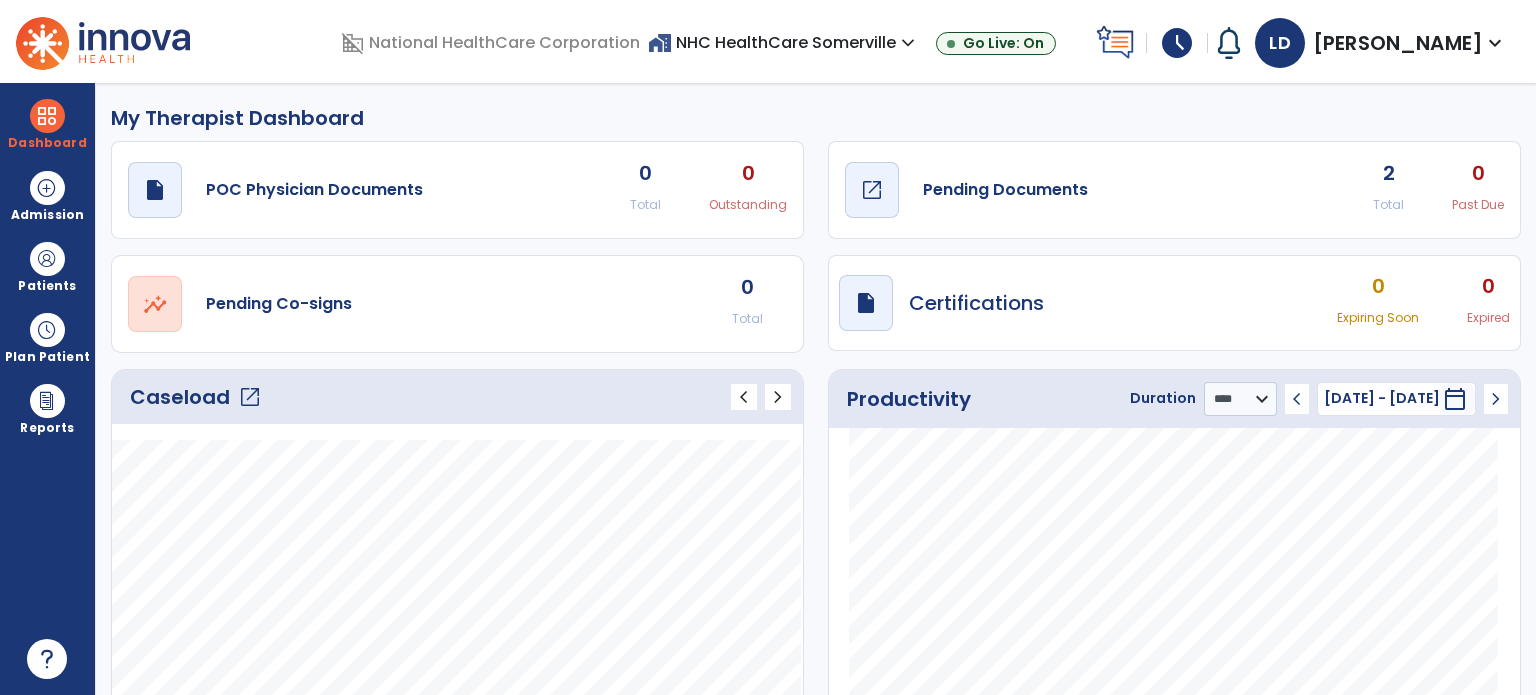 click on "Pending Documents" 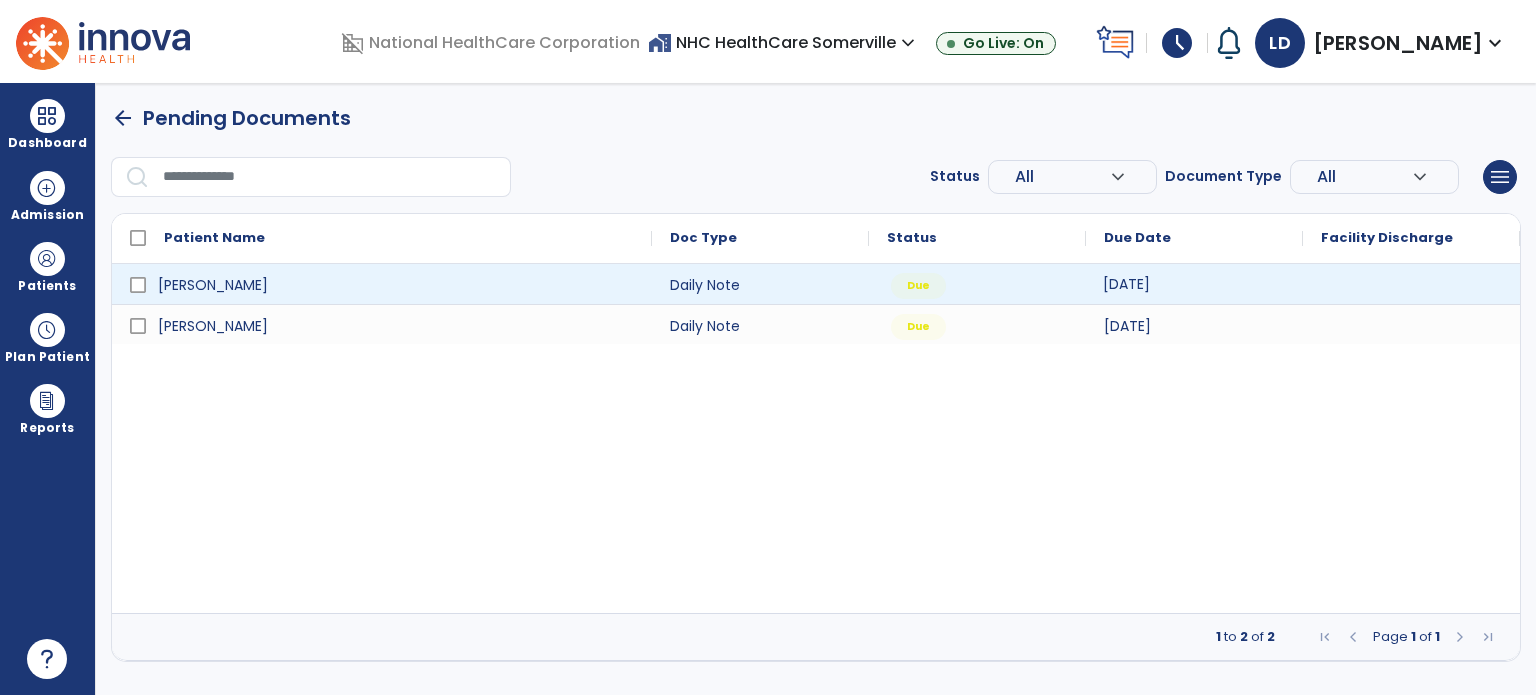 click on "[DATE]" at bounding box center (1126, 284) 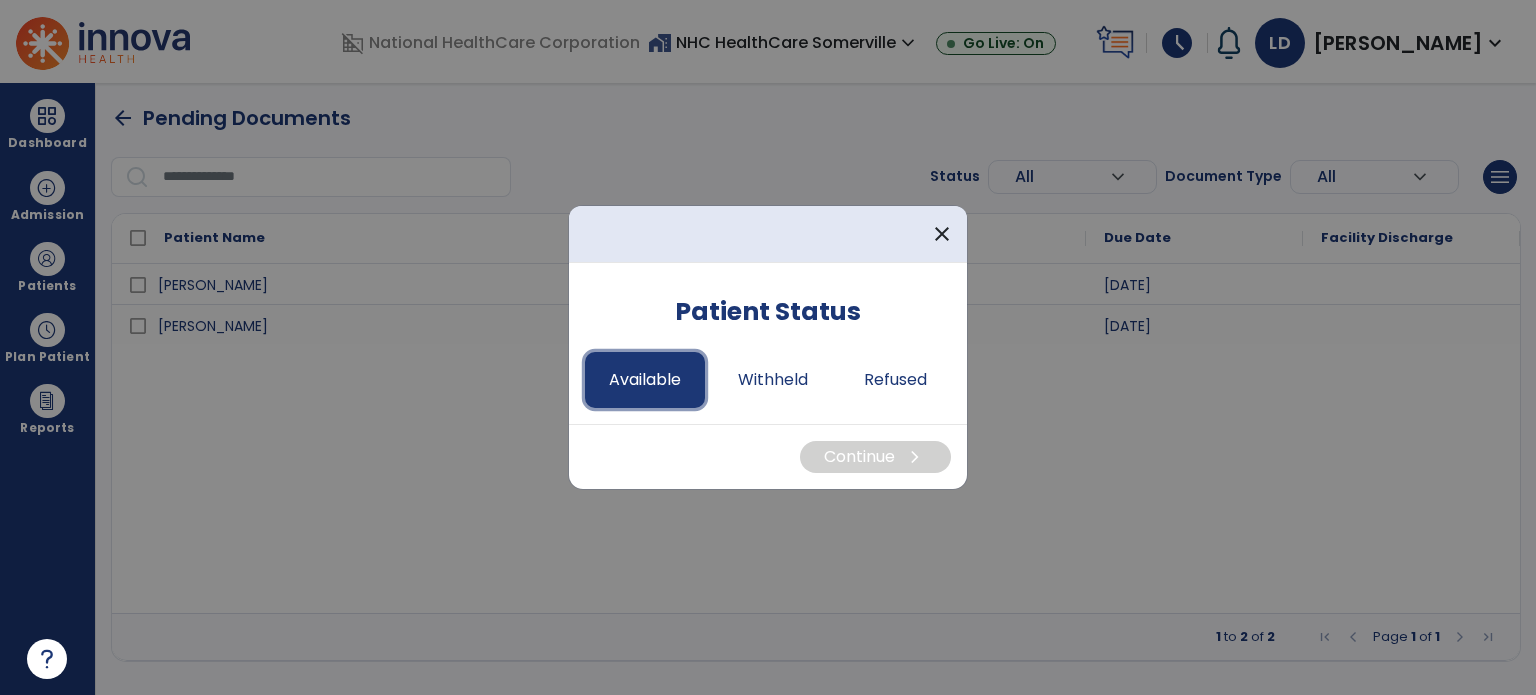 click on "Available" at bounding box center (645, 380) 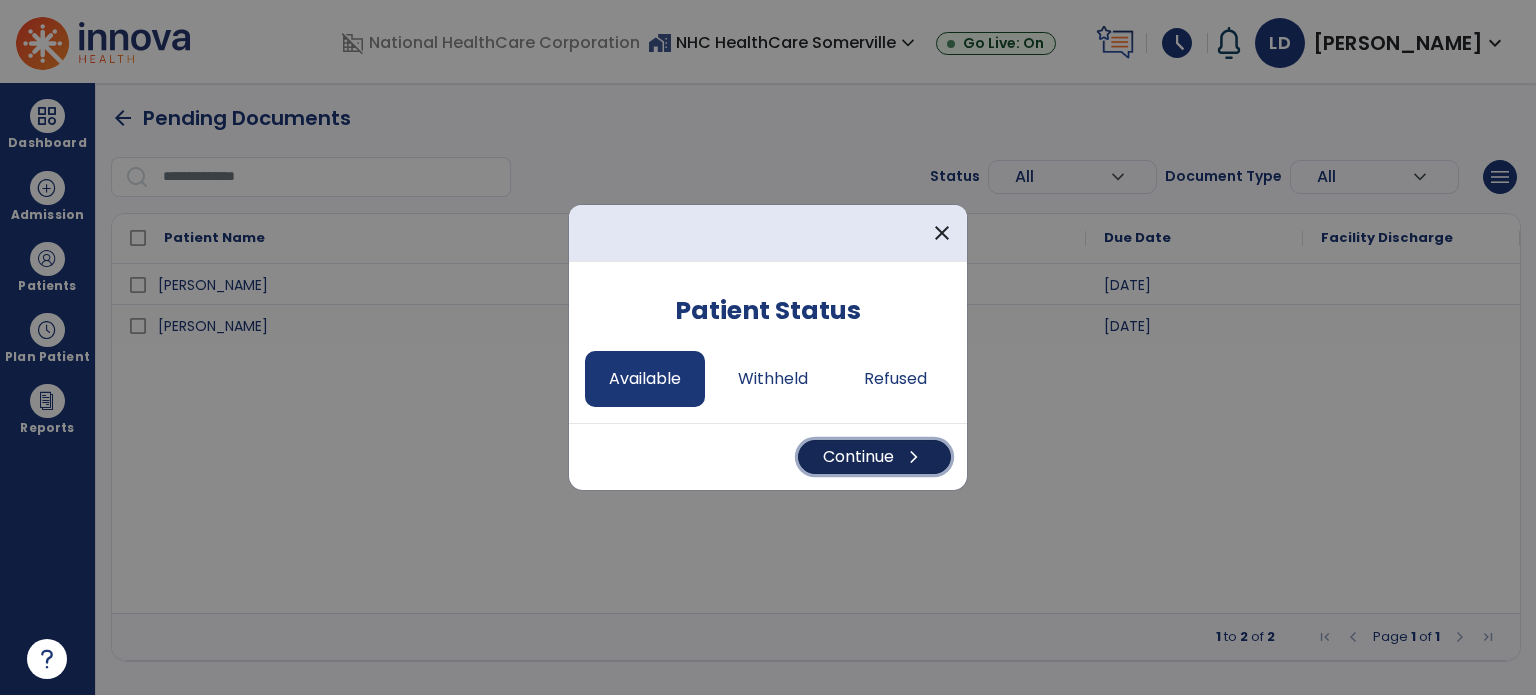 click on "Continue   chevron_right" at bounding box center (874, 457) 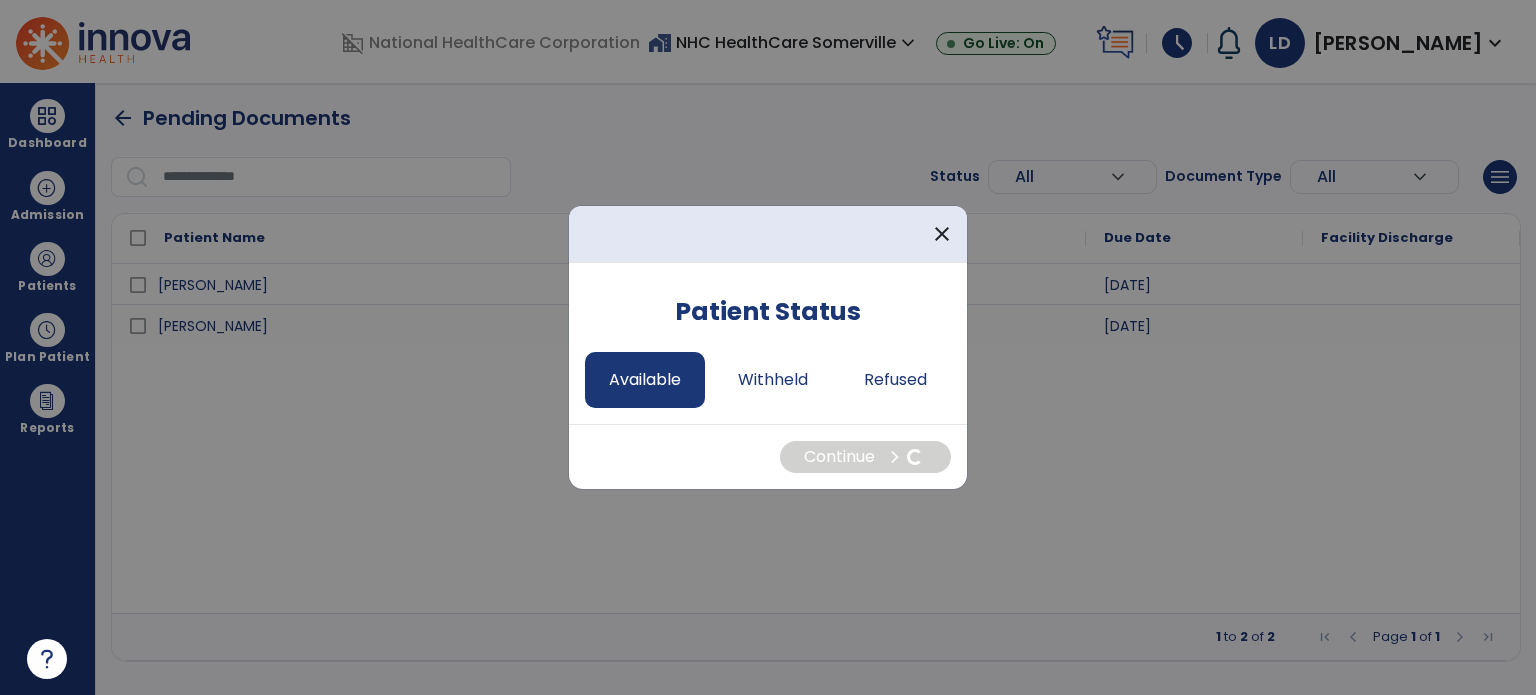 select on "*" 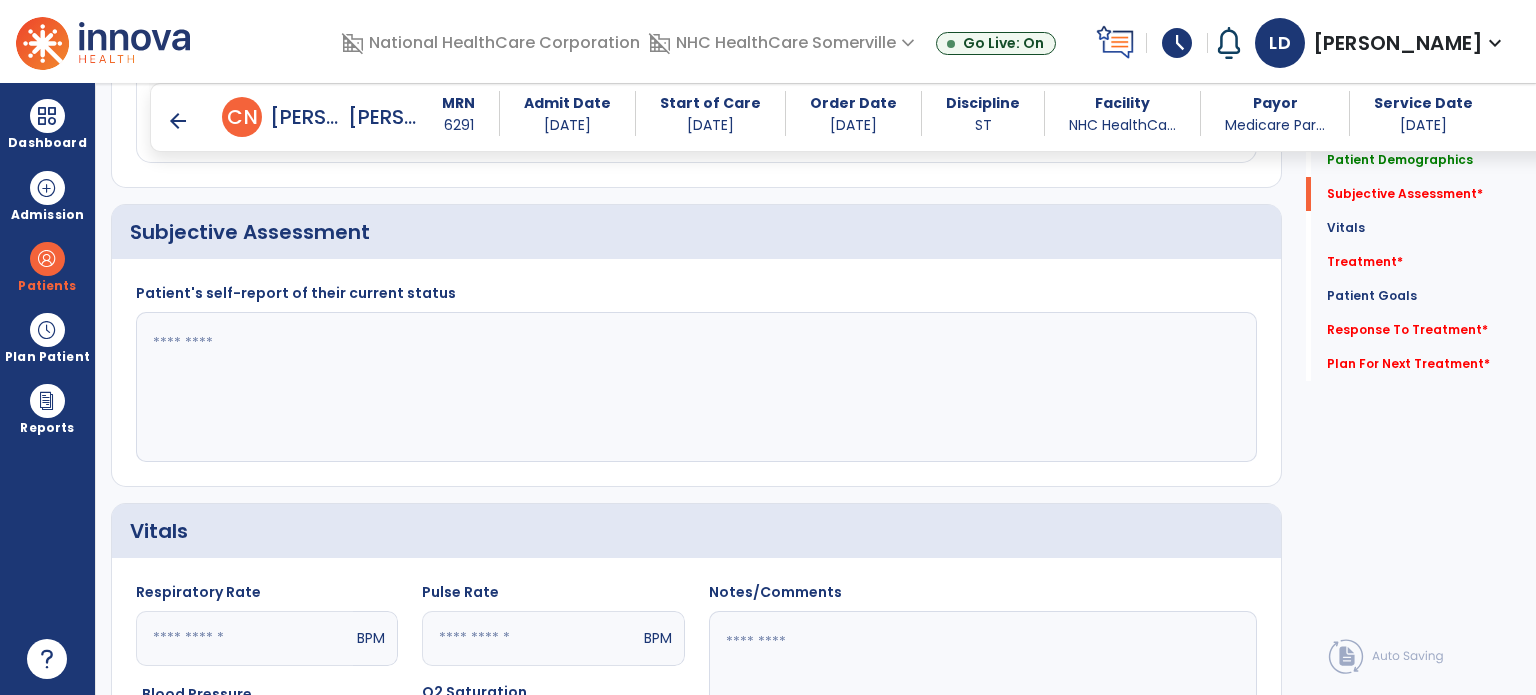 scroll, scrollTop: 447, scrollLeft: 0, axis: vertical 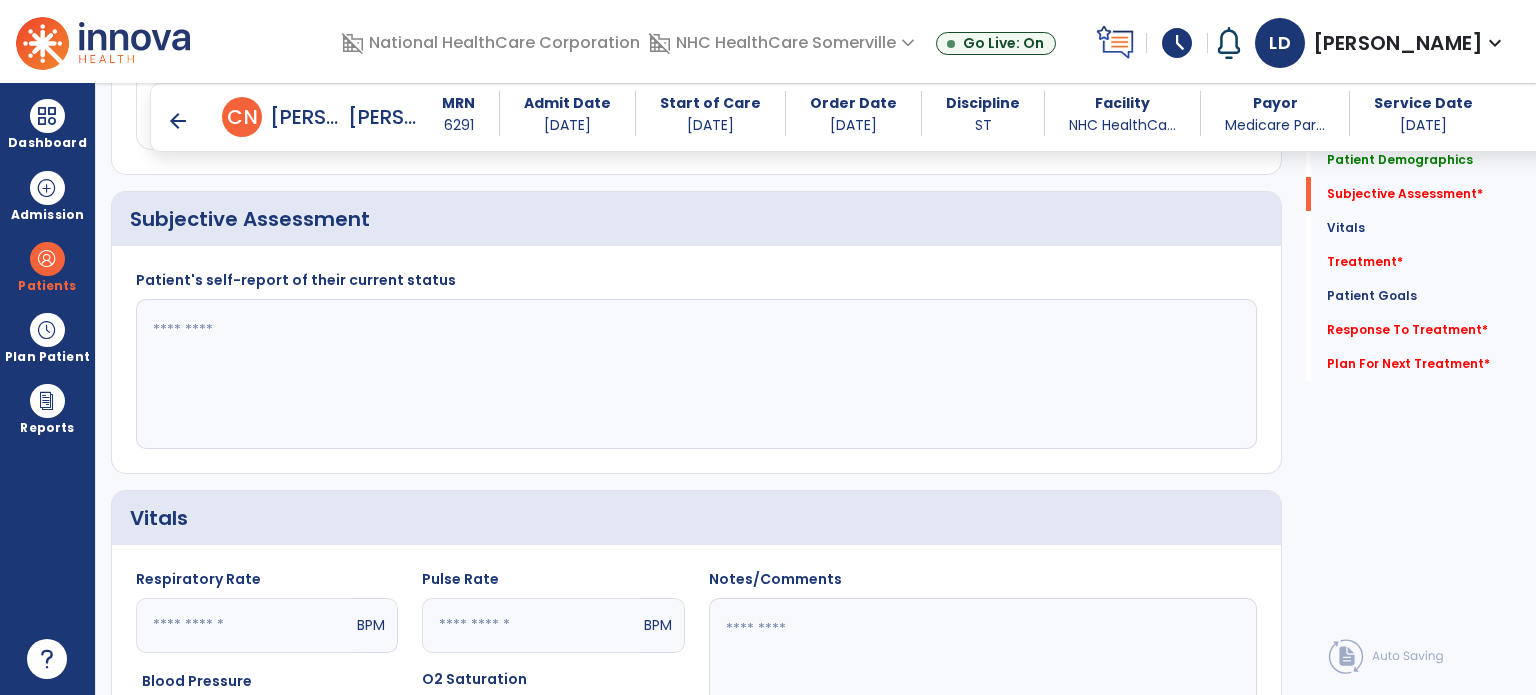 click 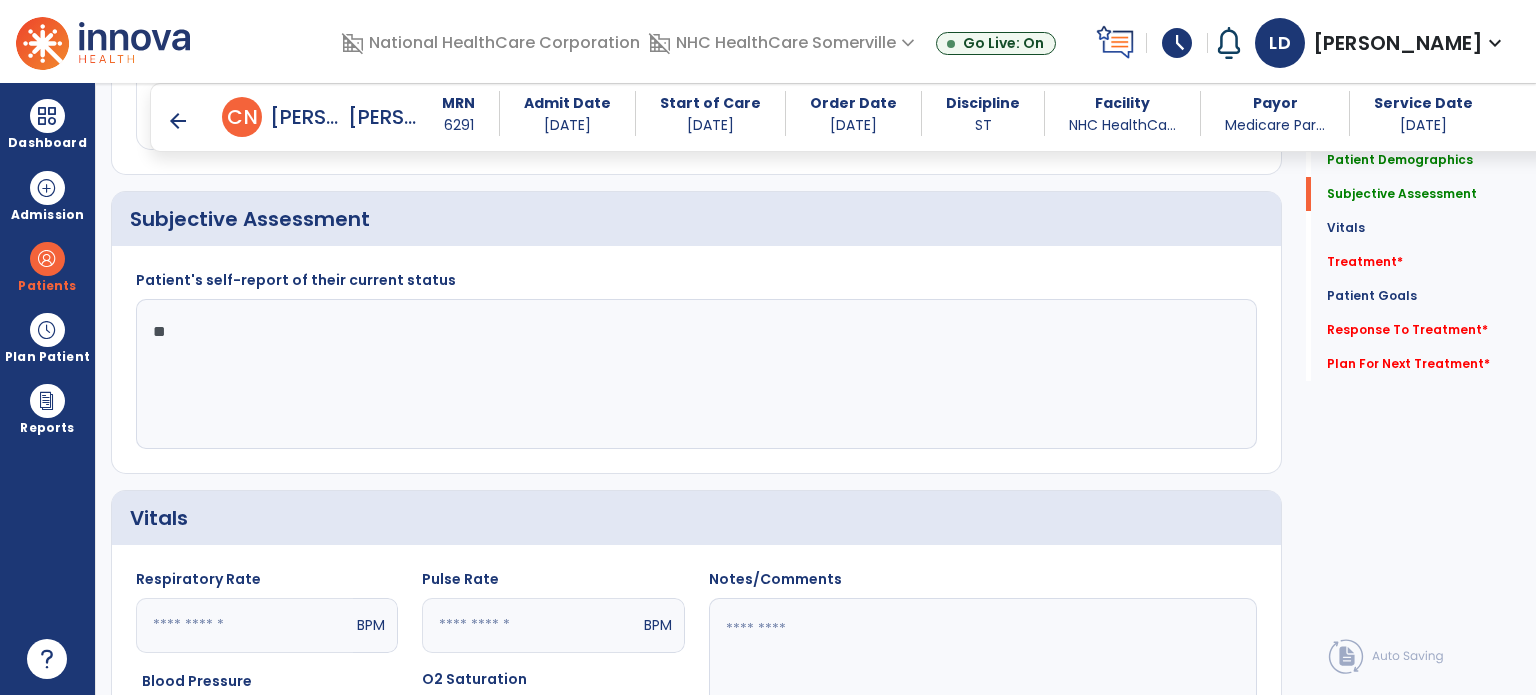 type on "*" 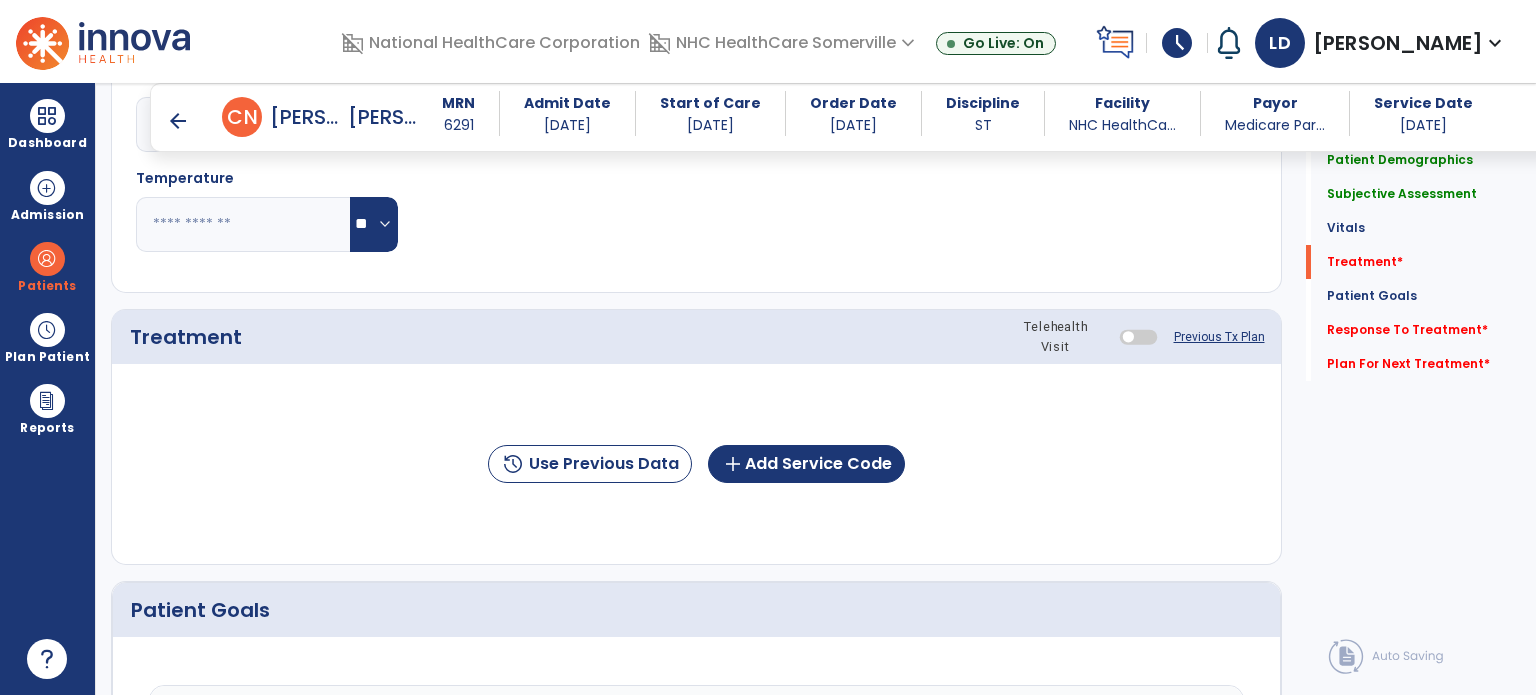 scroll, scrollTop: 1134, scrollLeft: 0, axis: vertical 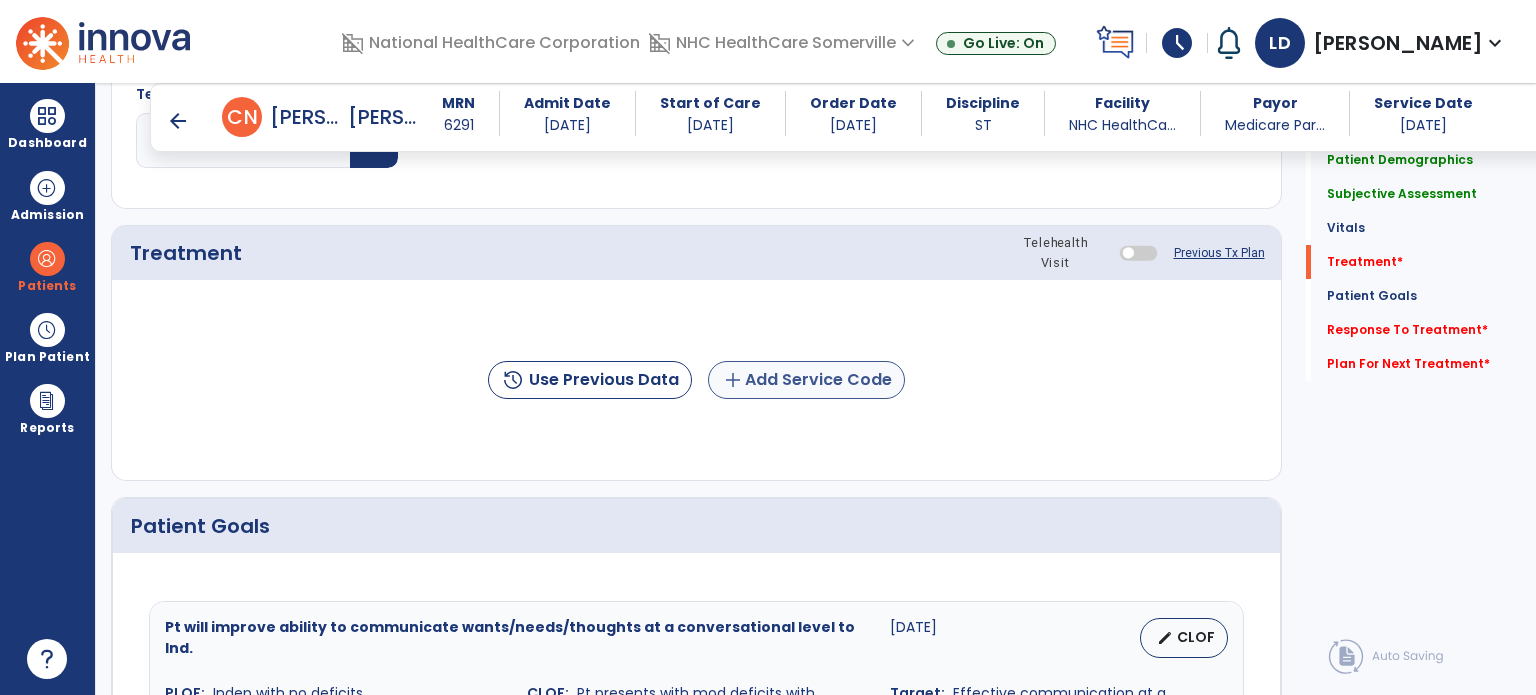type on "**********" 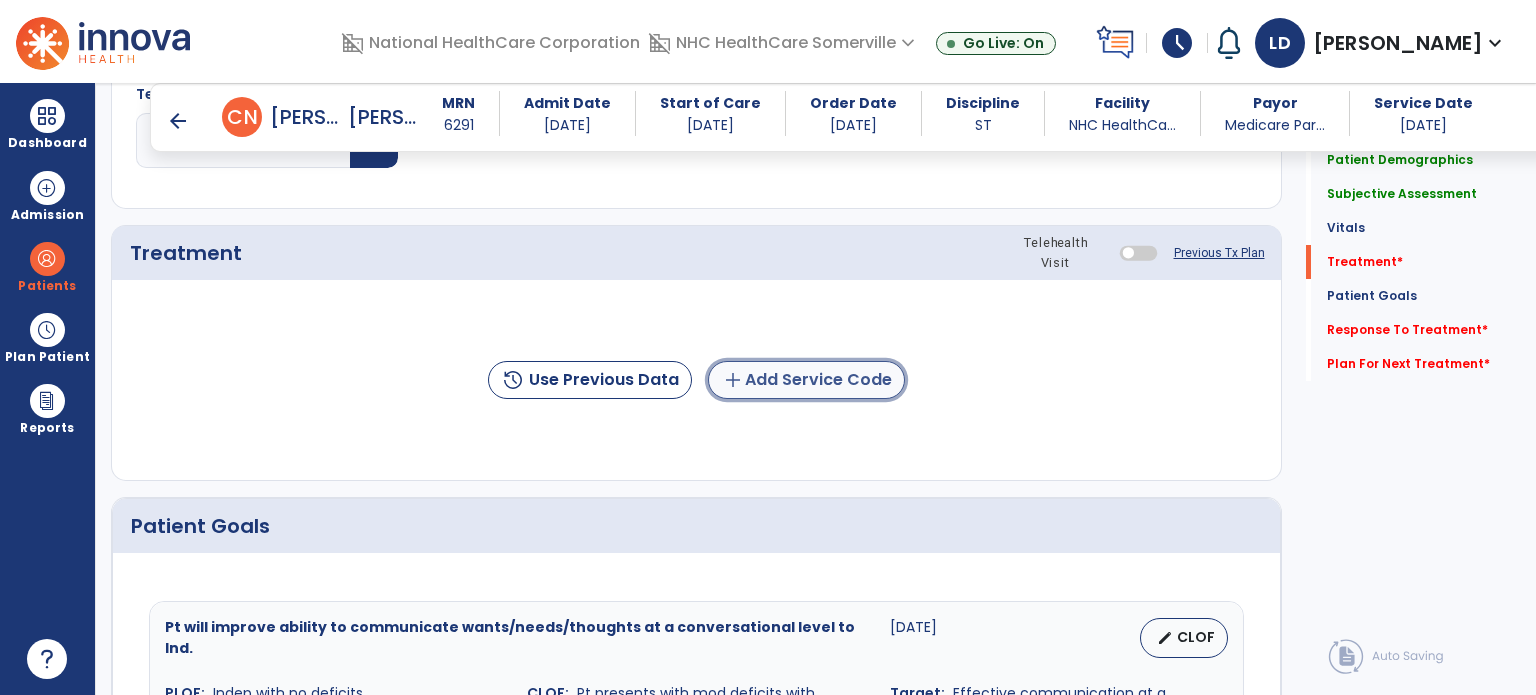 click on "add  Add Service Code" 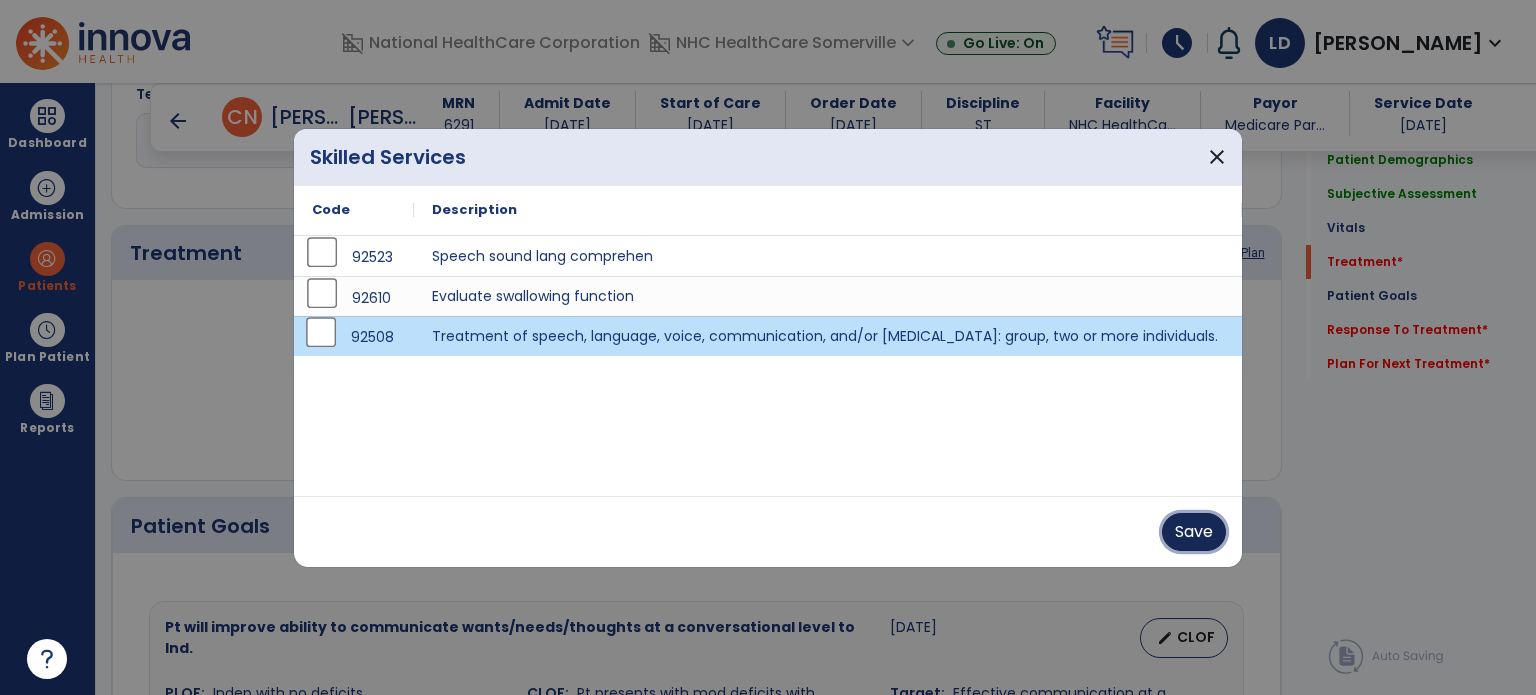 click on "Save" at bounding box center [1194, 532] 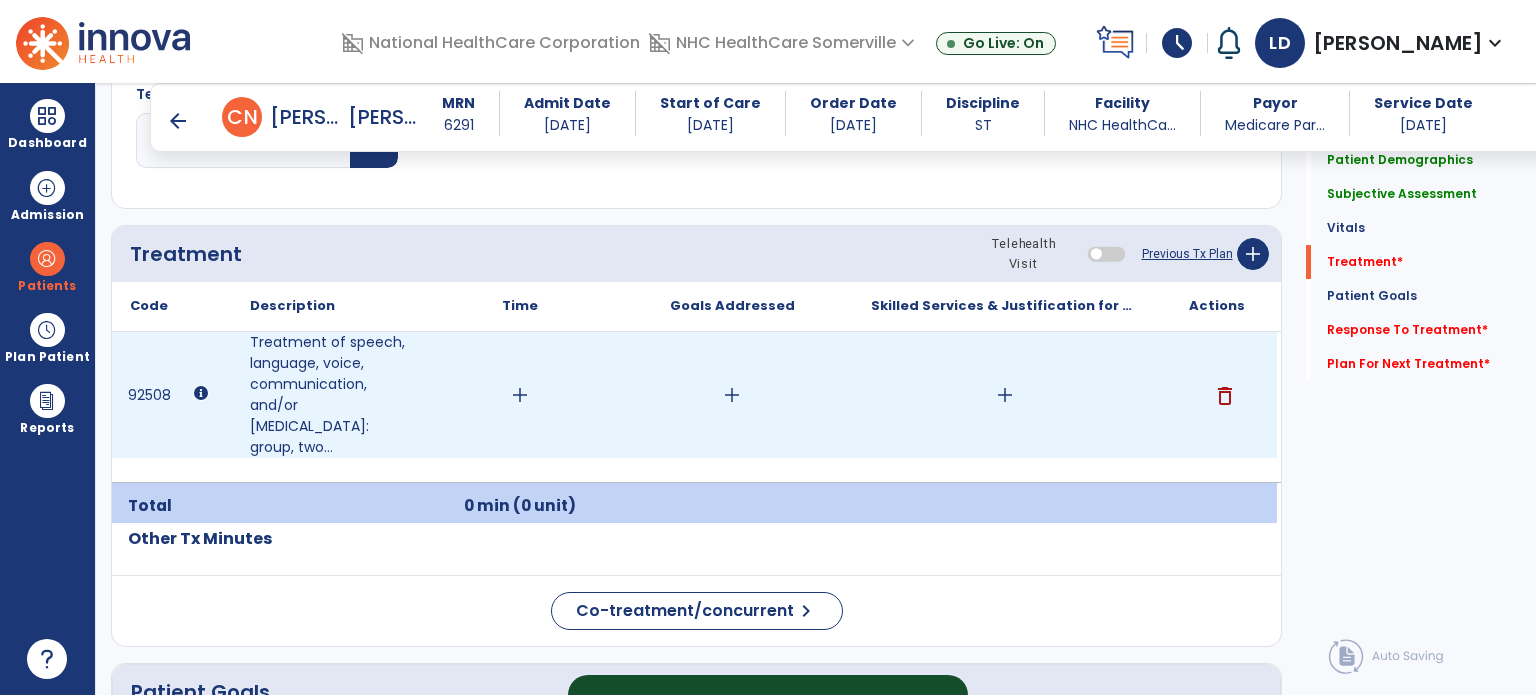 click on "add" at bounding box center (732, 395) 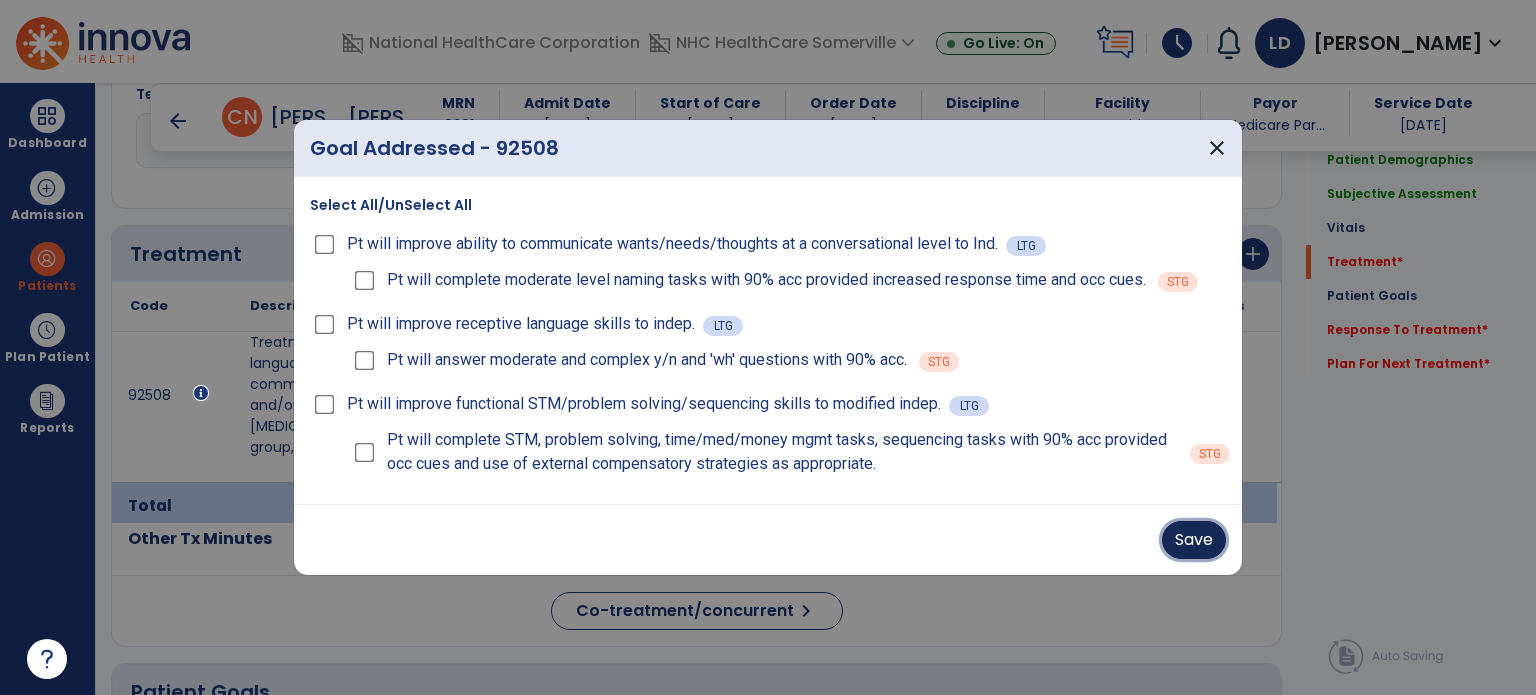 click on "Save" at bounding box center (1194, 540) 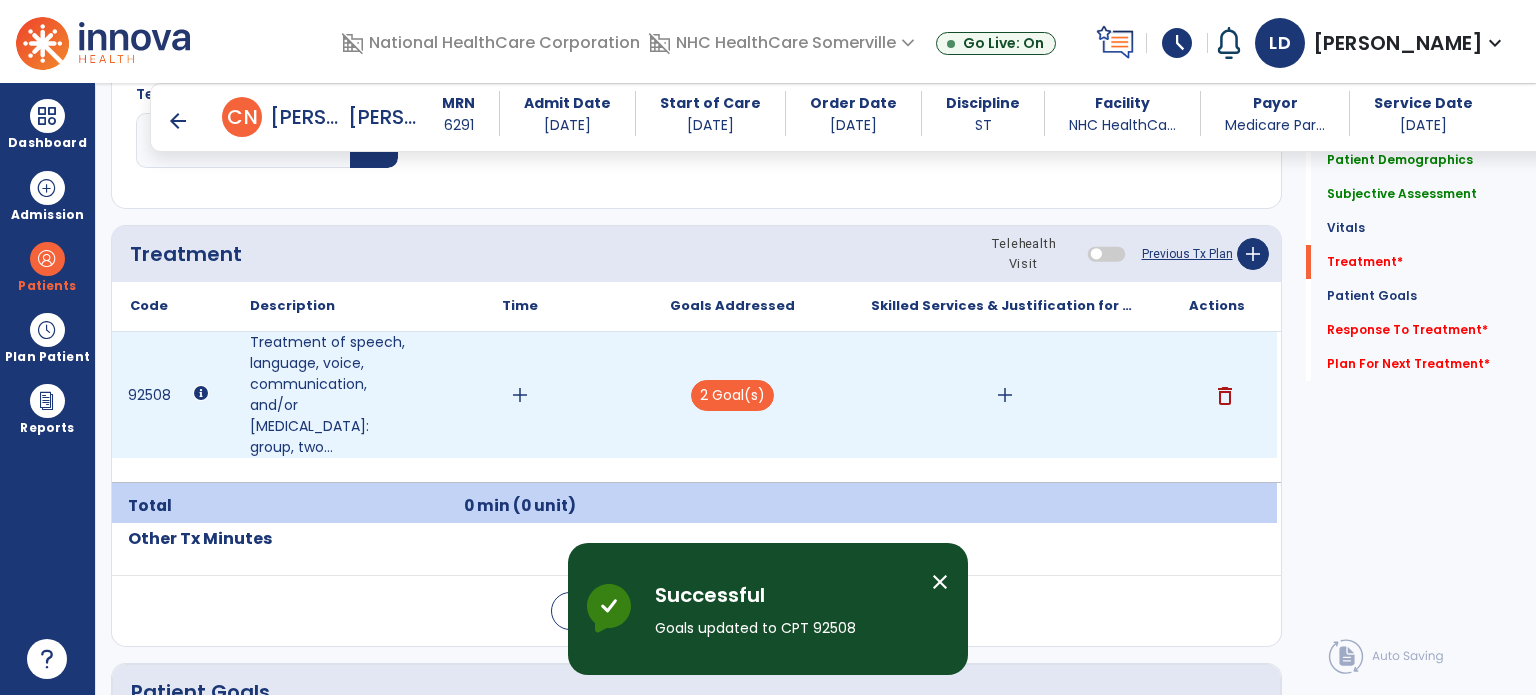 click on "add" at bounding box center (1005, 395) 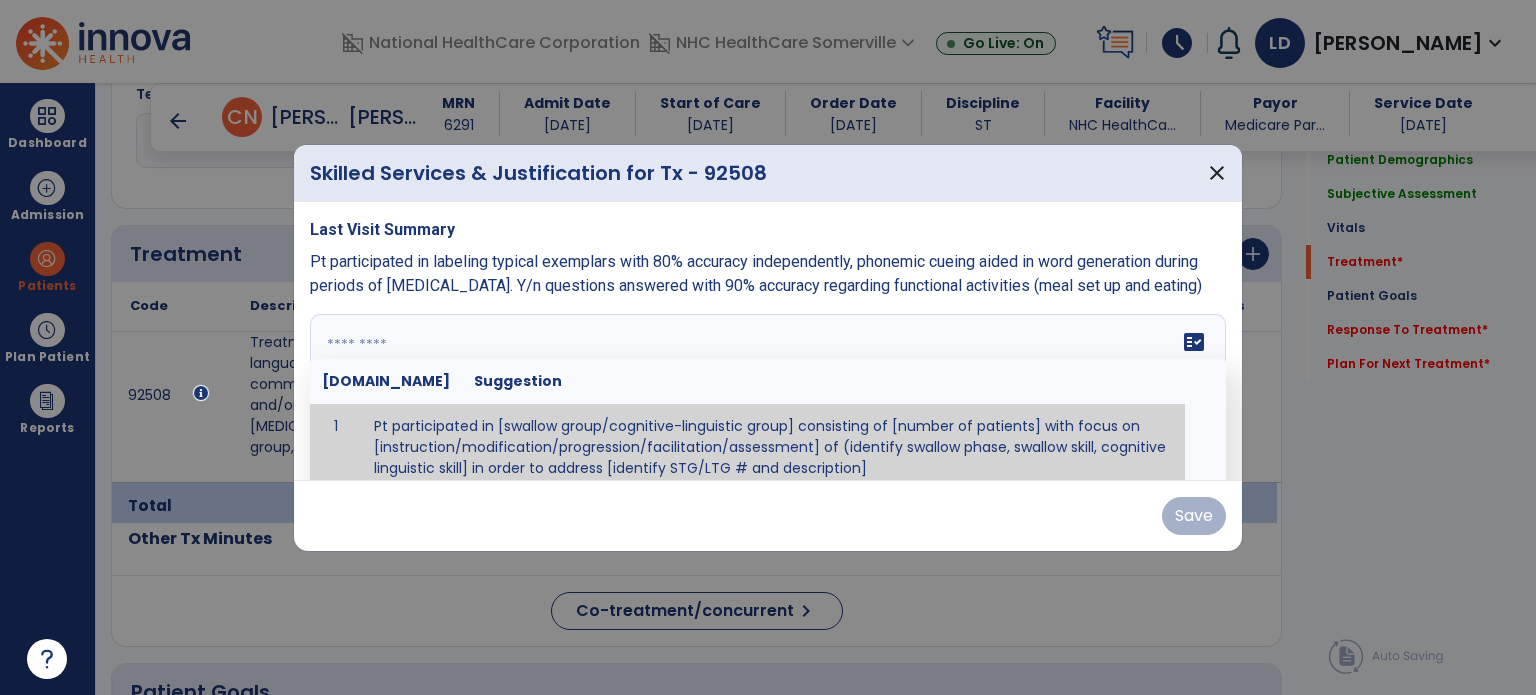 click at bounding box center (766, 389) 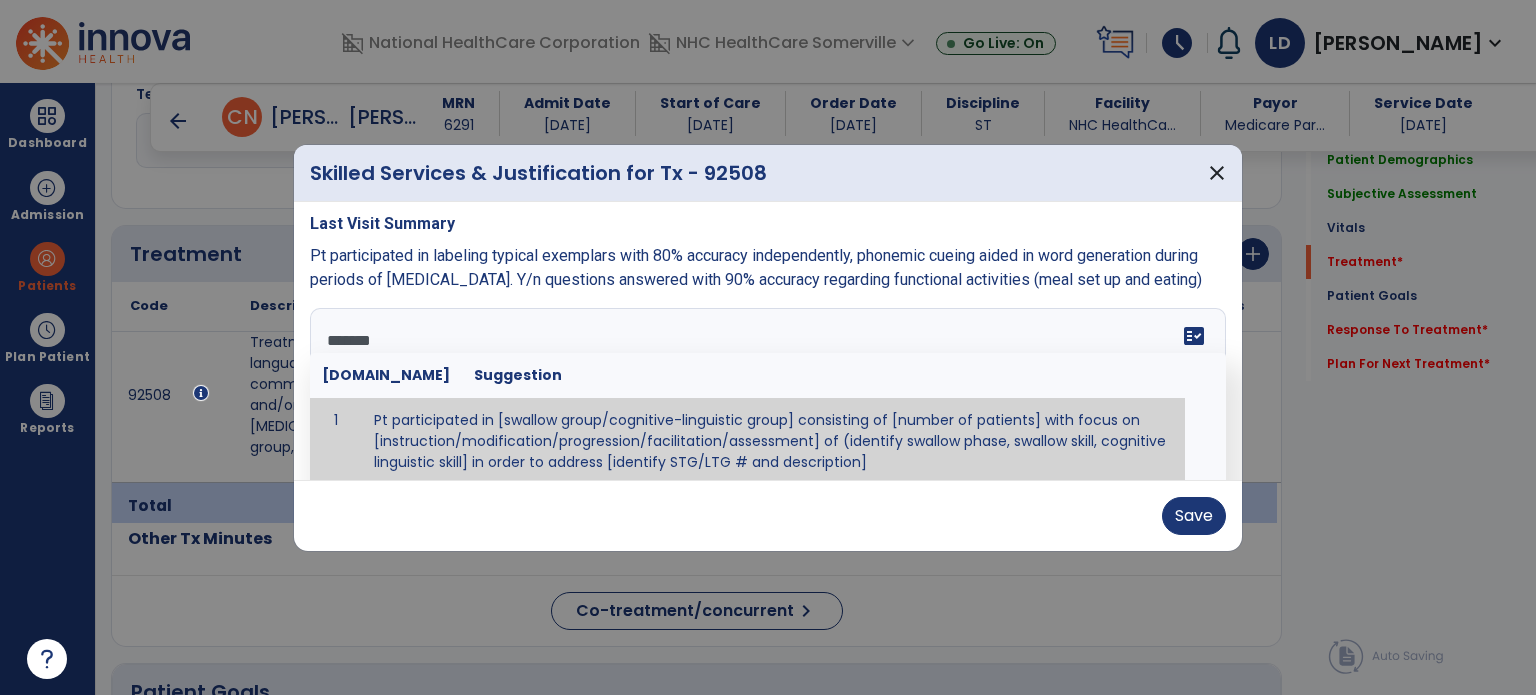 scroll, scrollTop: 0, scrollLeft: 0, axis: both 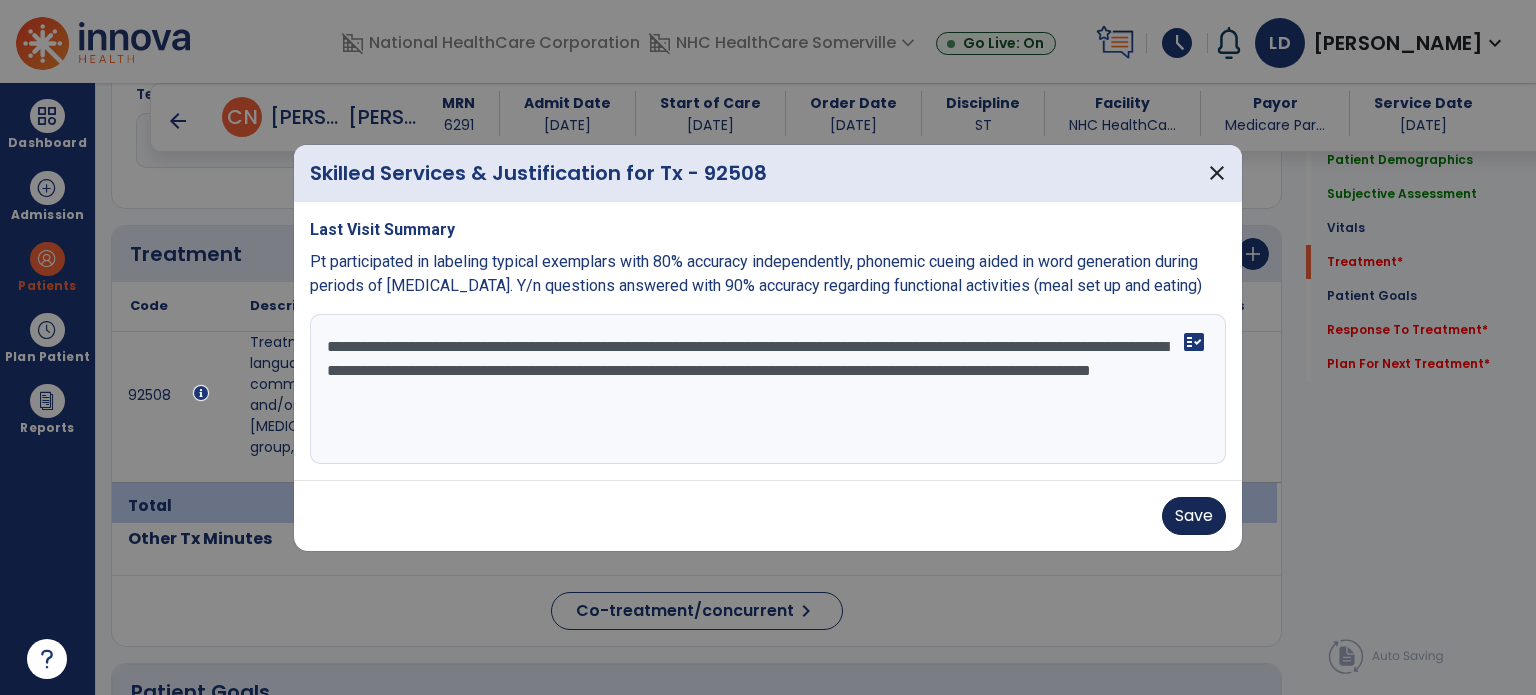 type on "**********" 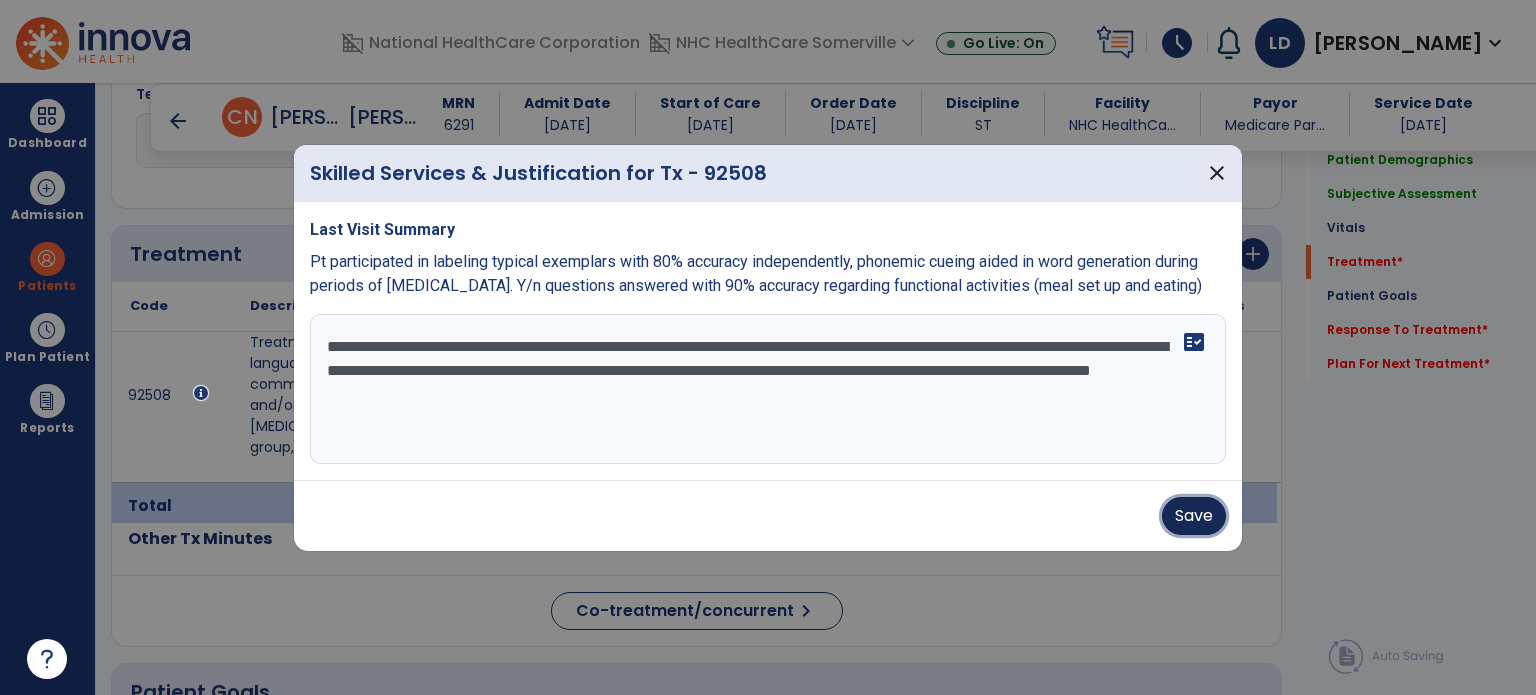 click on "Save" at bounding box center [1194, 516] 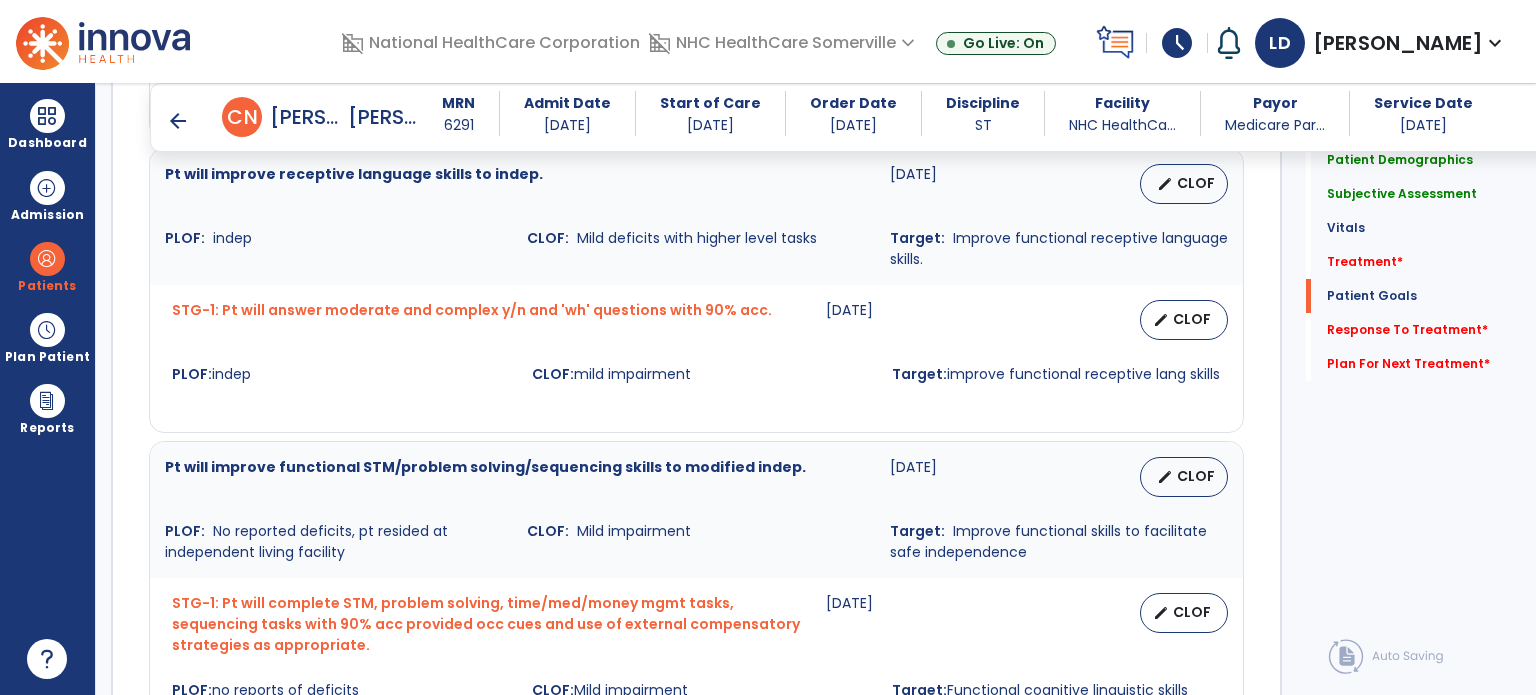scroll, scrollTop: 2598, scrollLeft: 0, axis: vertical 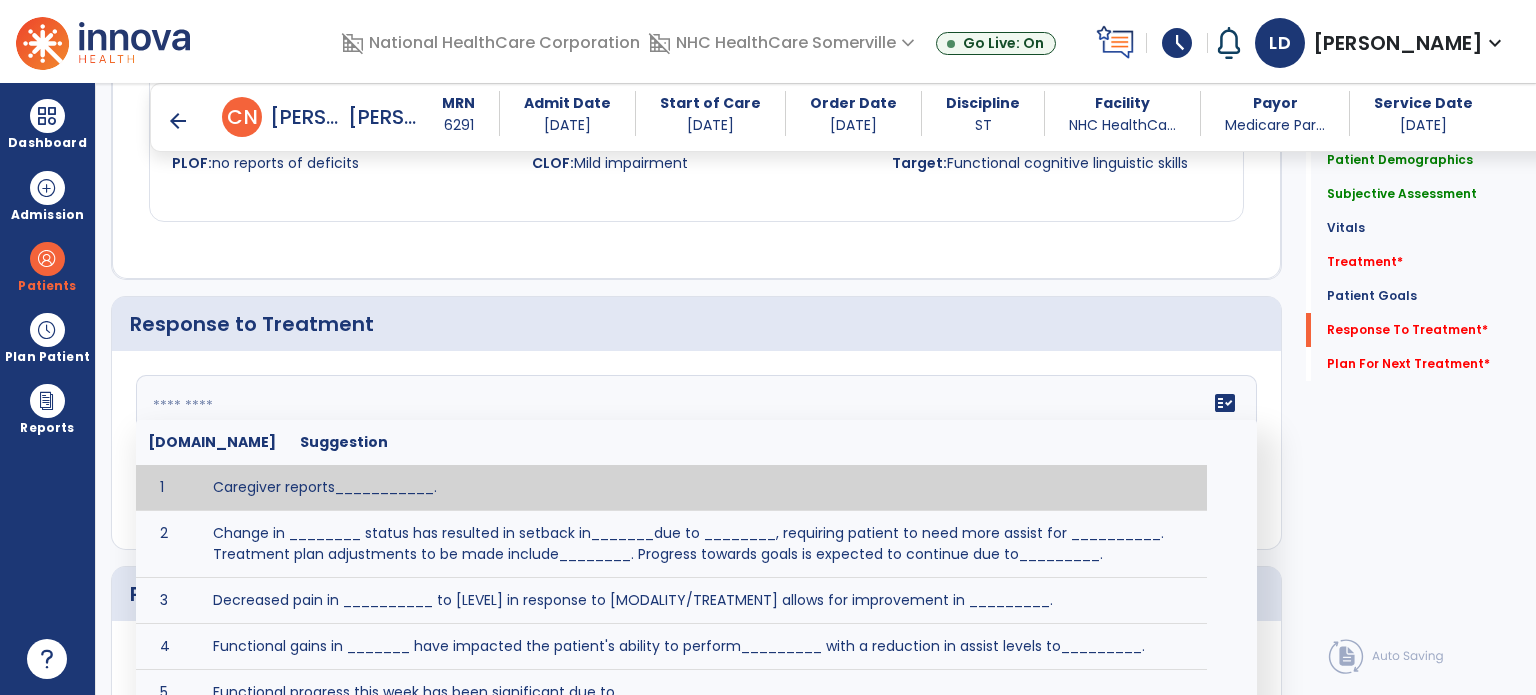 click on "fact_check  [DOMAIN_NAME] Suggestion 1 Caregiver reports___________. 2 Change in ________ status has resulted in setback in_______due to ________, requiring patient to need more assist for __________.   Treatment plan adjustments to be made include________.  Progress towards goals is expected to continue due to_________. 3 Decreased pain in __________ to [LEVEL] in response to [MODALITY/TREATMENT] allows for improvement in _________. 4 Functional gains in _______ have impacted the patient's ability to perform_________ with a reduction in assist levels to_________. 5 Functional progress this week has been significant due to__________. 6 Gains in ________ have improved the patient's ability to perform ______with decreased levels of assist to___________. 7 Improvement in ________allows patient to tolerate higher levels of challenges in_________. 8 Pain in [AREA] has decreased to [LEVEL] in response to [TREATMENT/MODALITY], allowing fore ease in completing__________. 9 10 11 12 13 14 15 16 17 18 19 20 21" 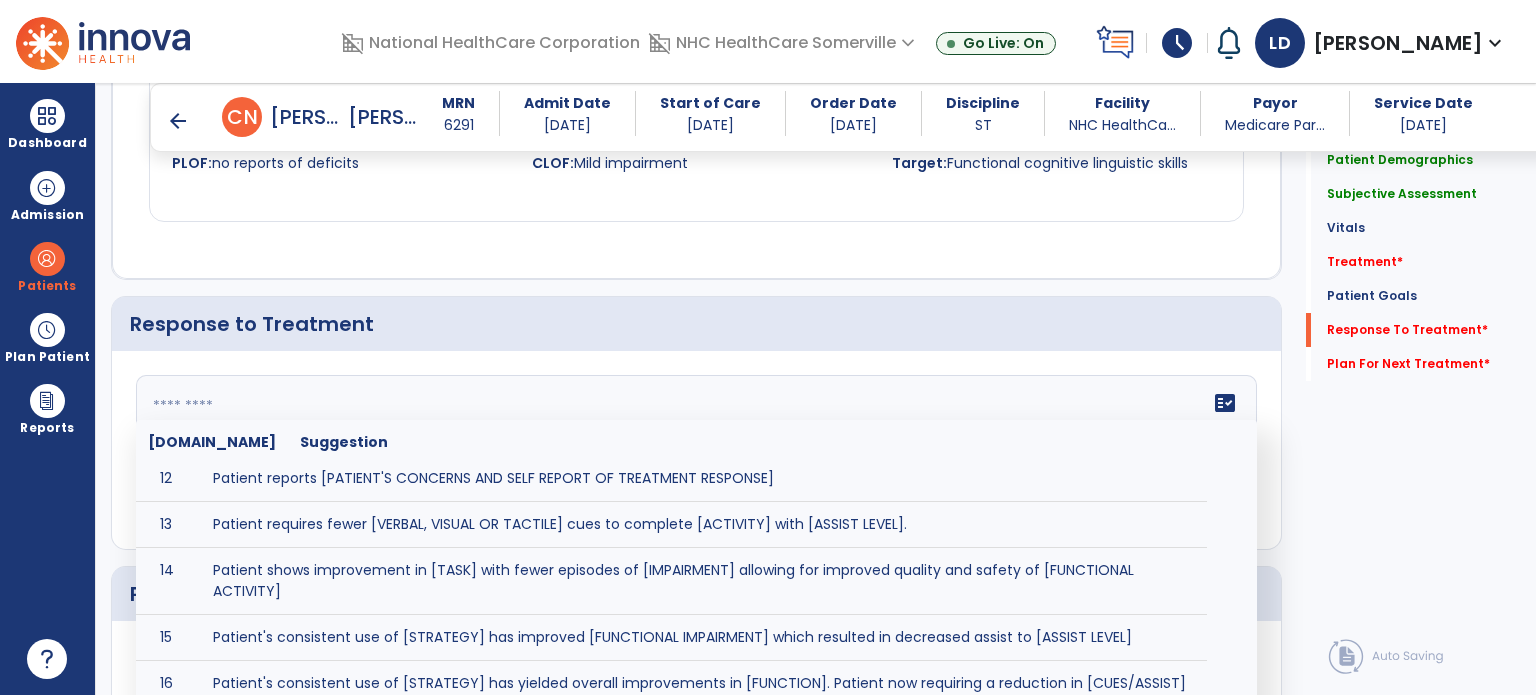 scroll, scrollTop: 542, scrollLeft: 0, axis: vertical 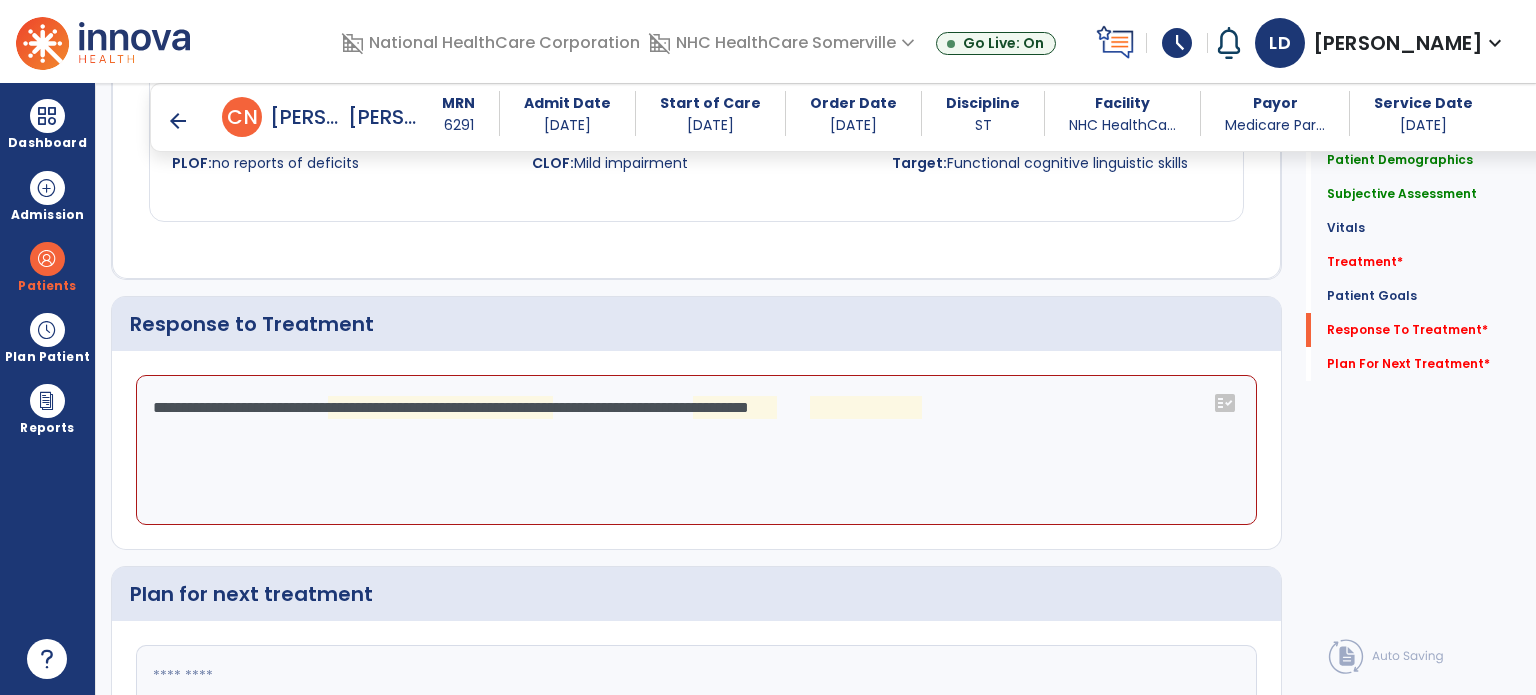 click on "**********" 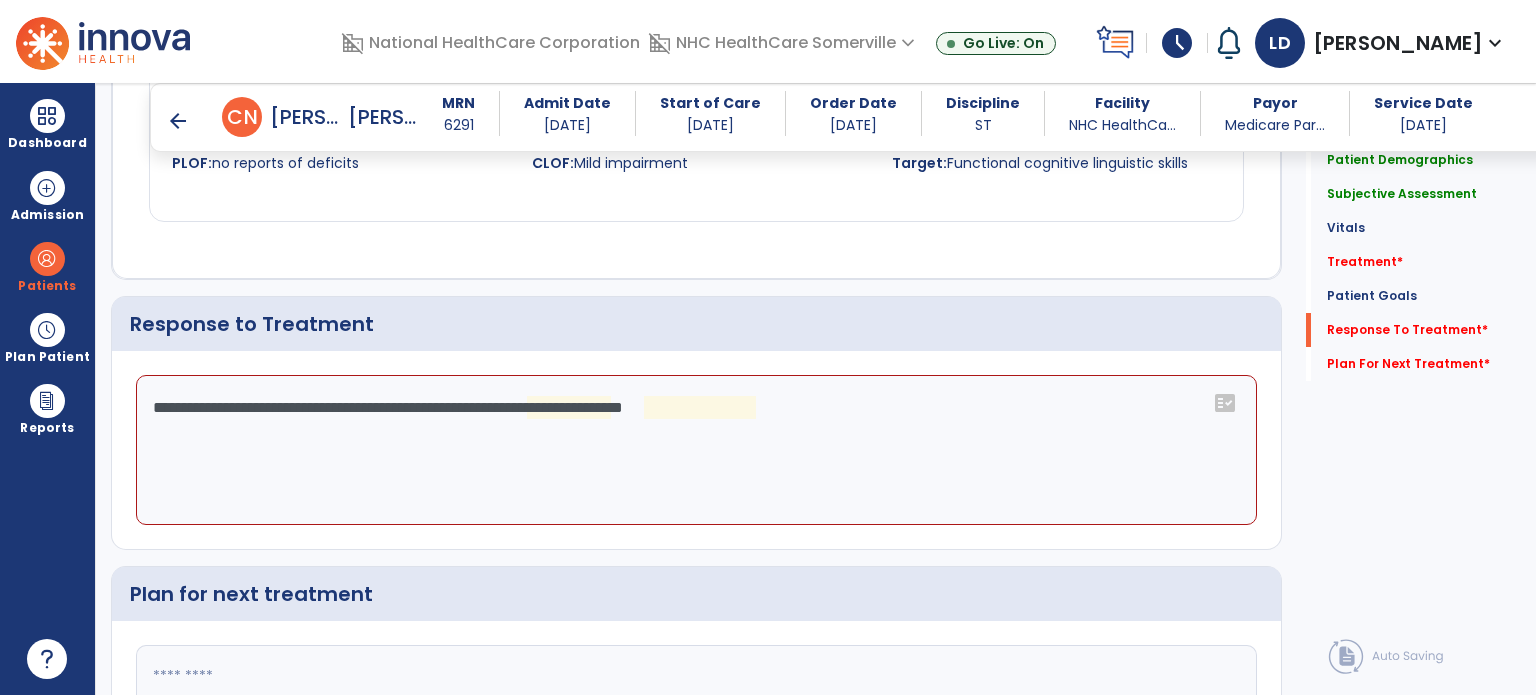 click on "**********" 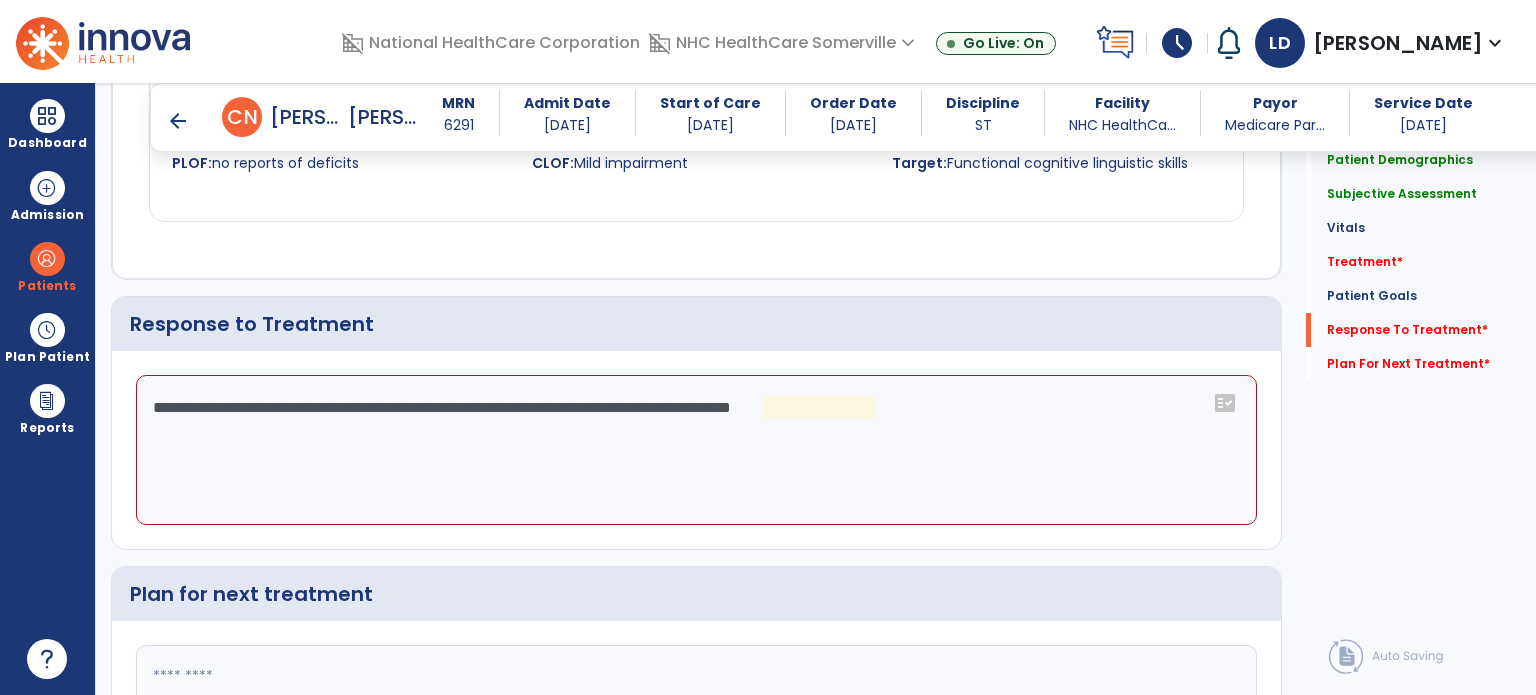 click on "**********" 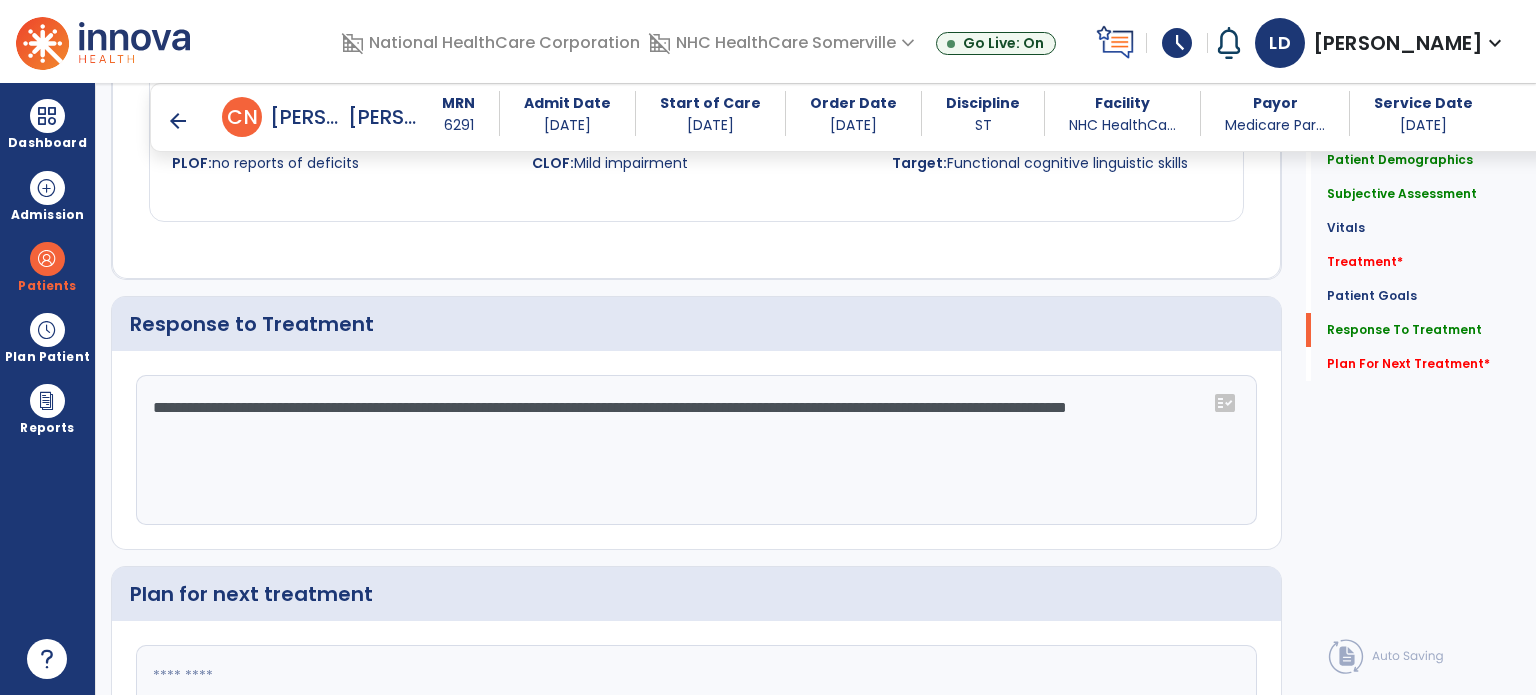 scroll, scrollTop: 2780, scrollLeft: 0, axis: vertical 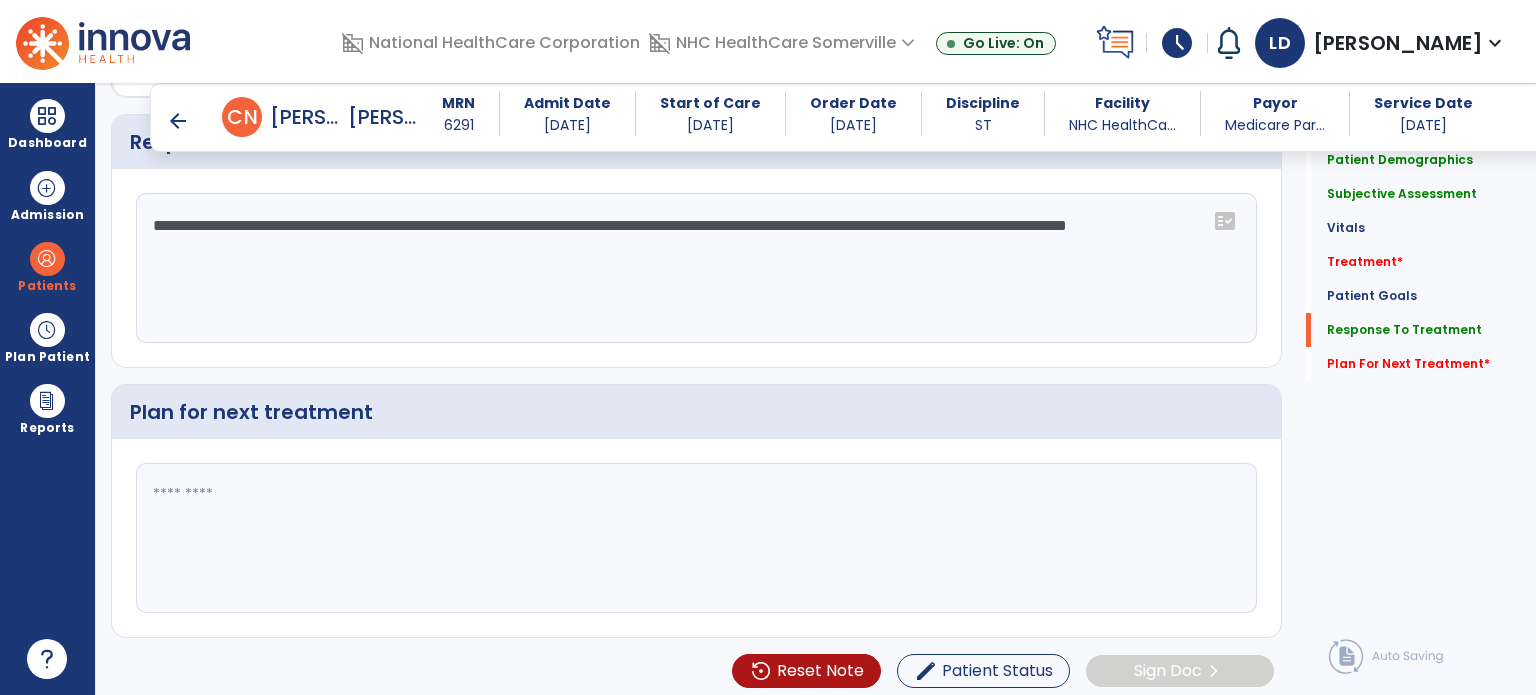 type on "**********" 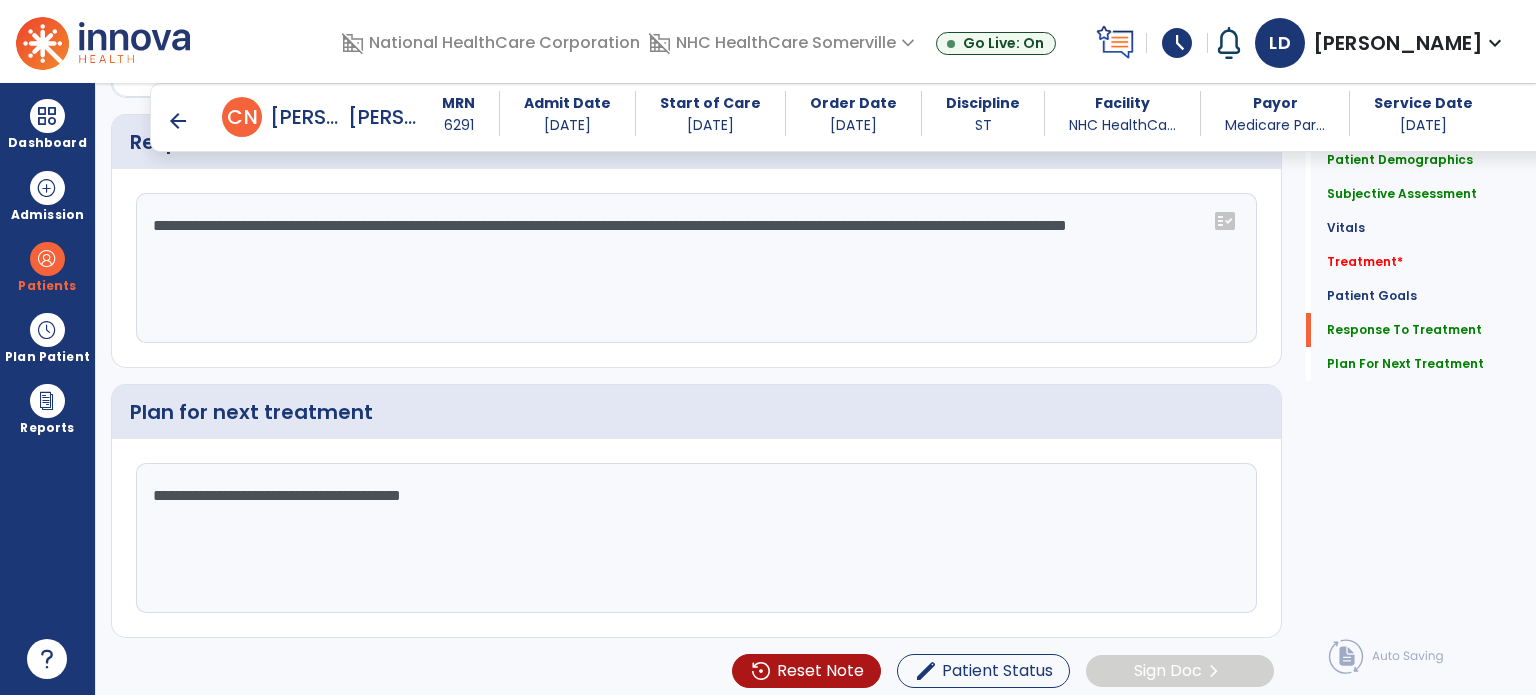 click on "**********" 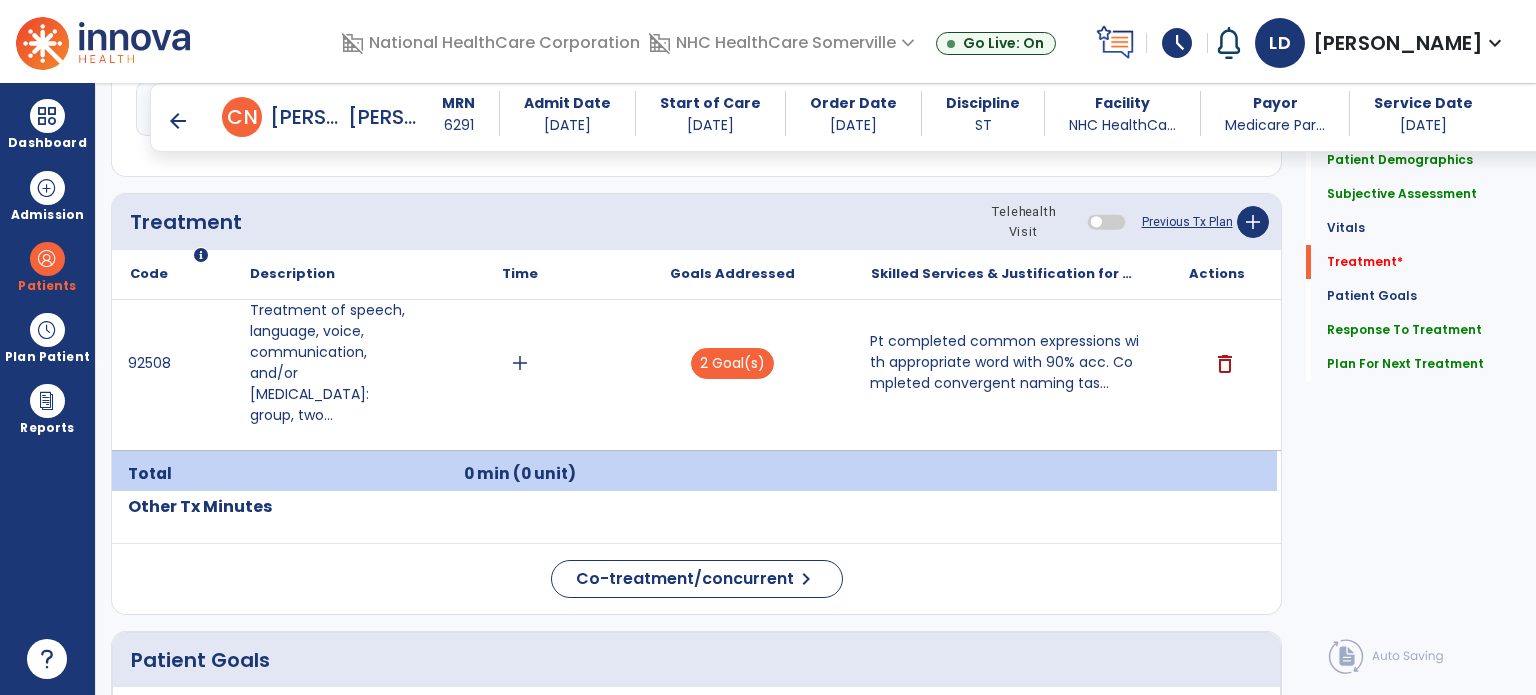 scroll, scrollTop: 1157, scrollLeft: 0, axis: vertical 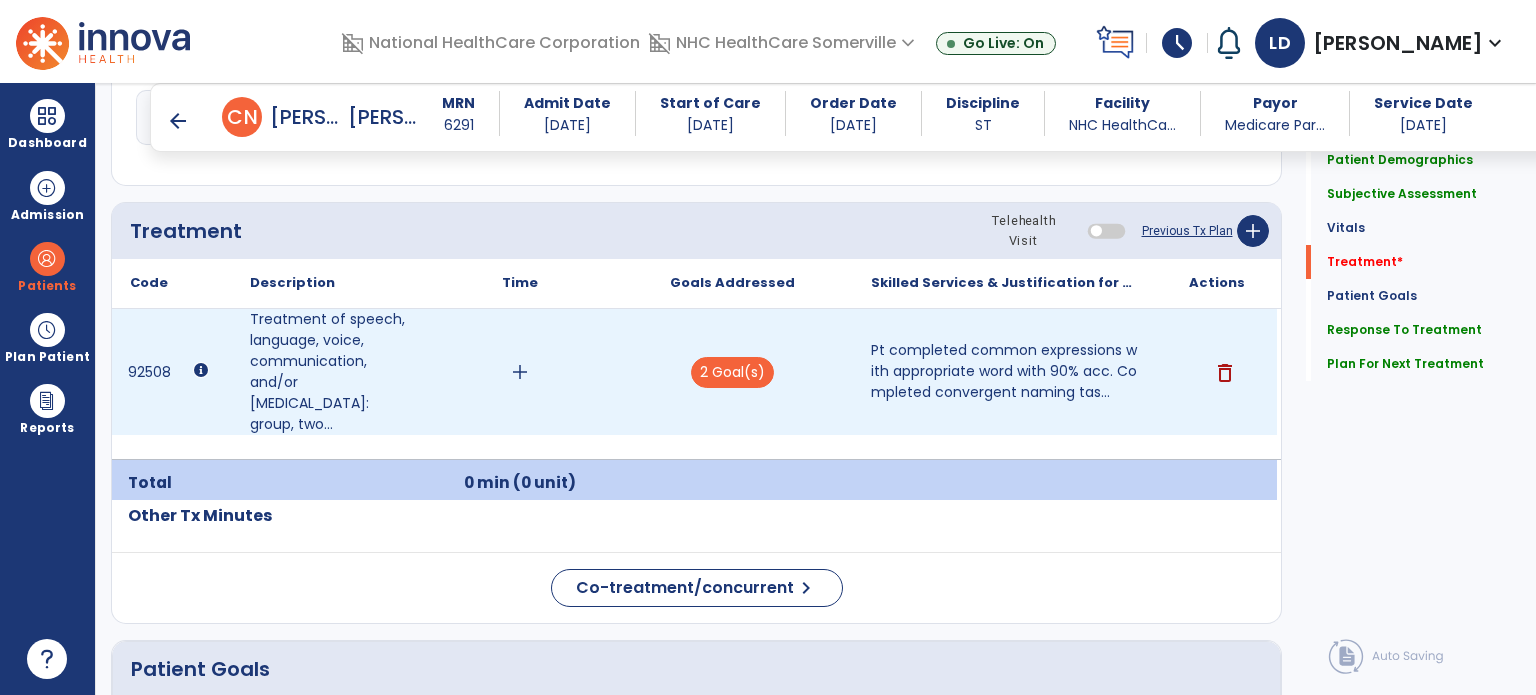 click on "add" at bounding box center [520, 372] 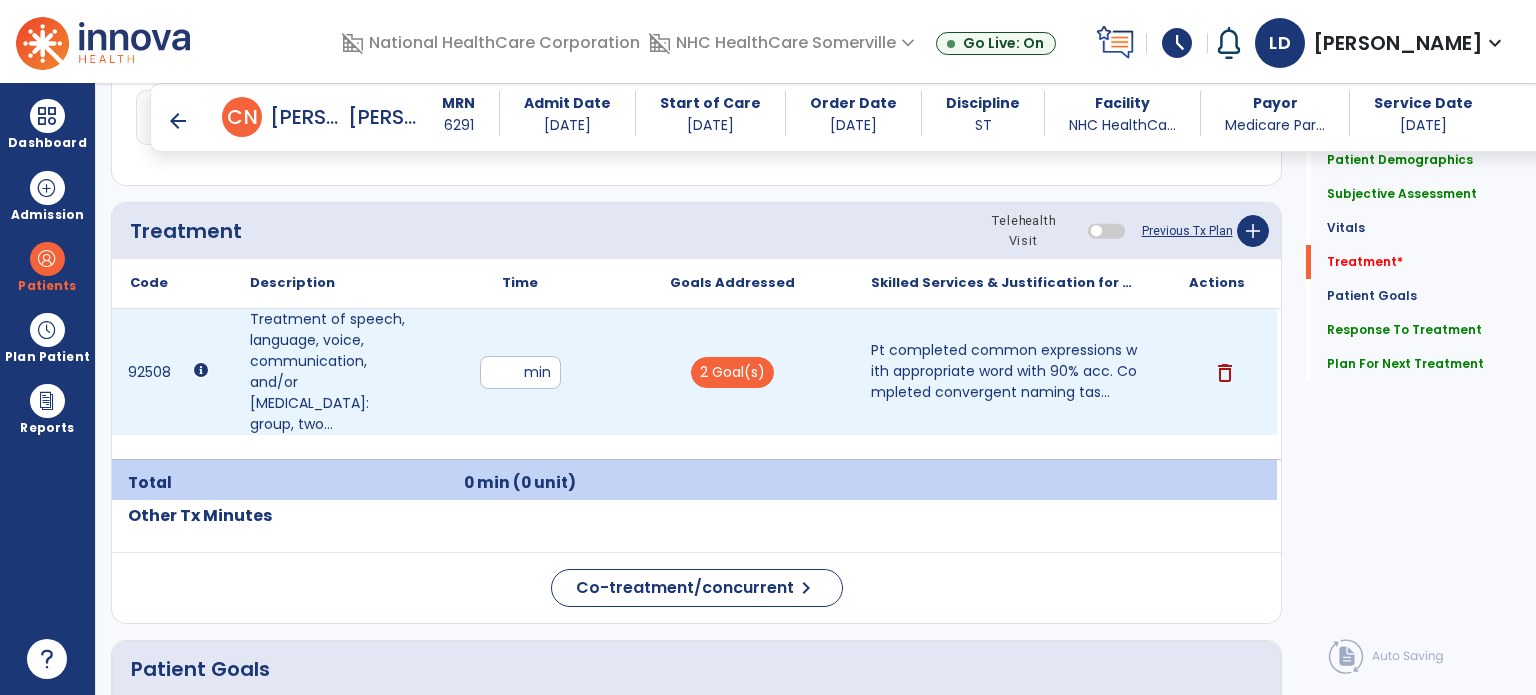 type on "**" 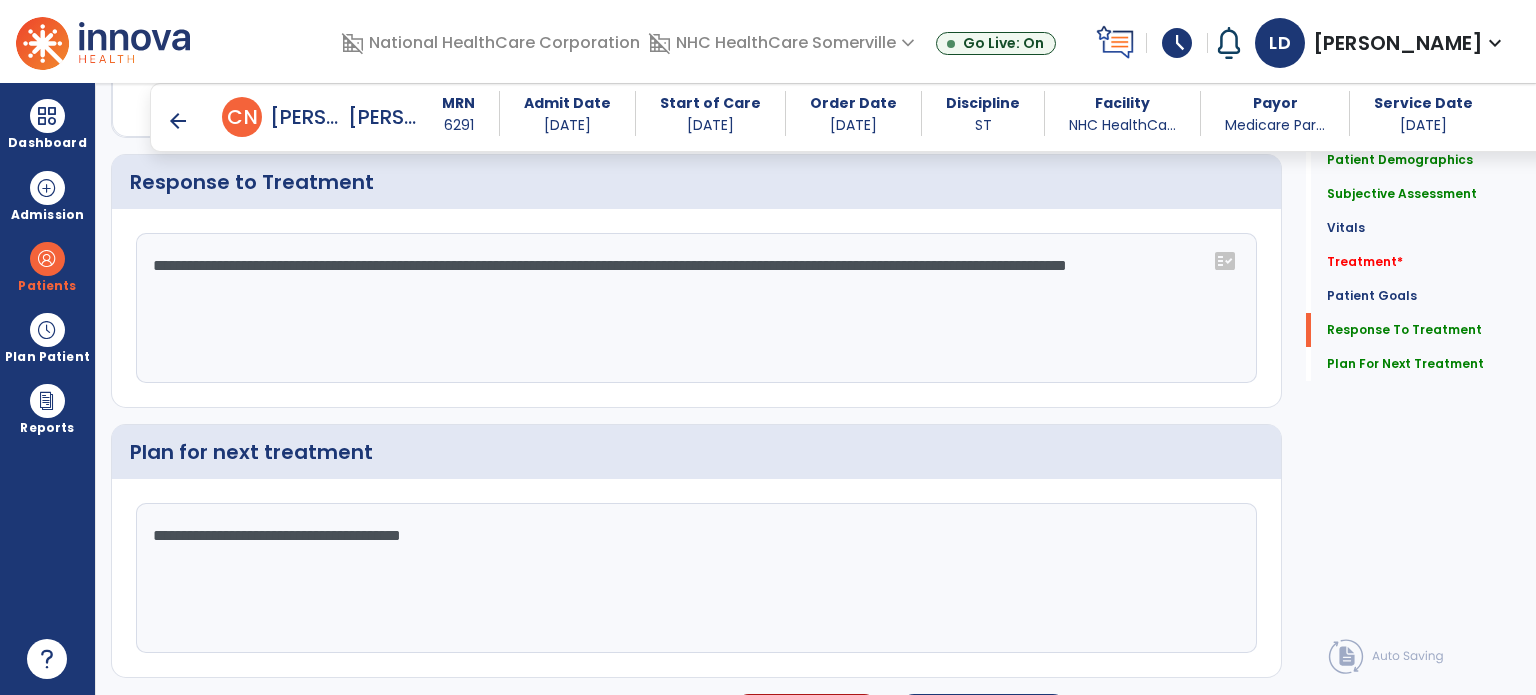 scroll, scrollTop: 2780, scrollLeft: 0, axis: vertical 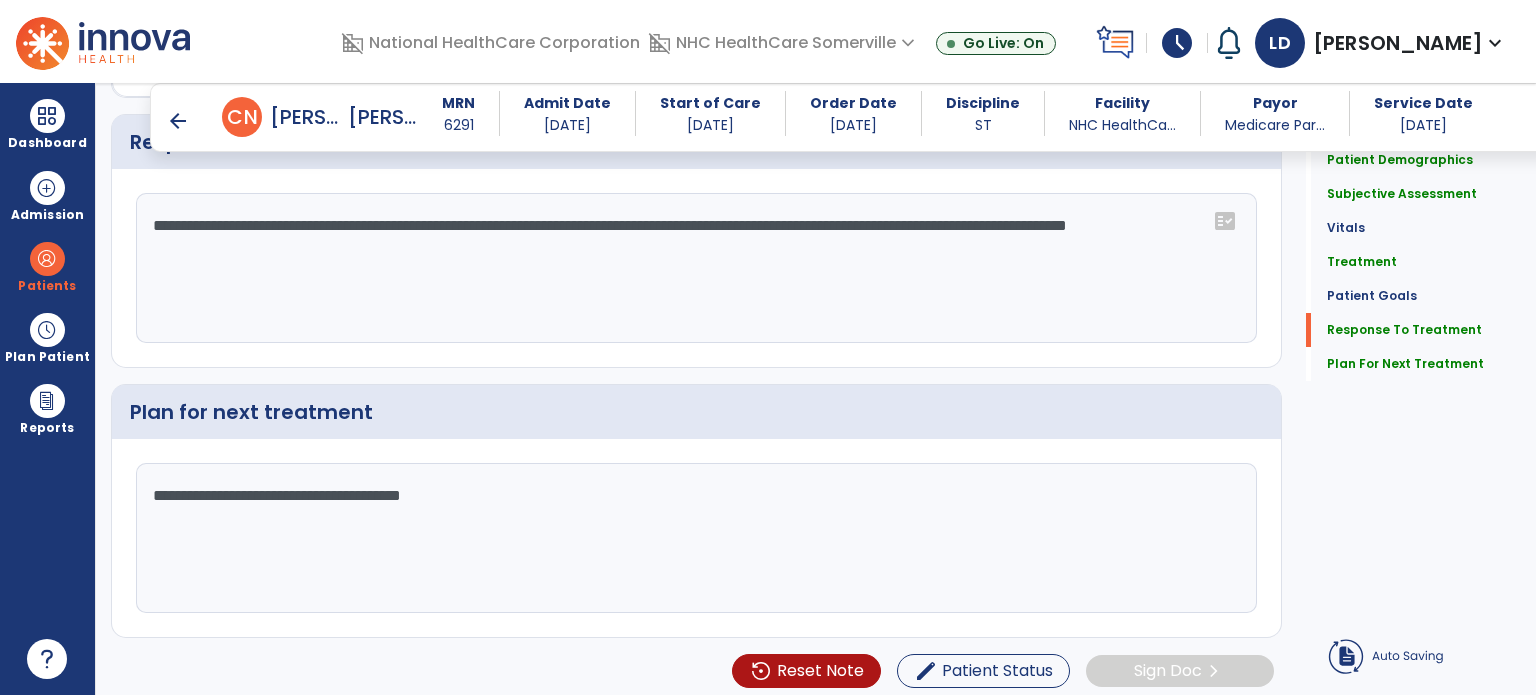 click on "**********" 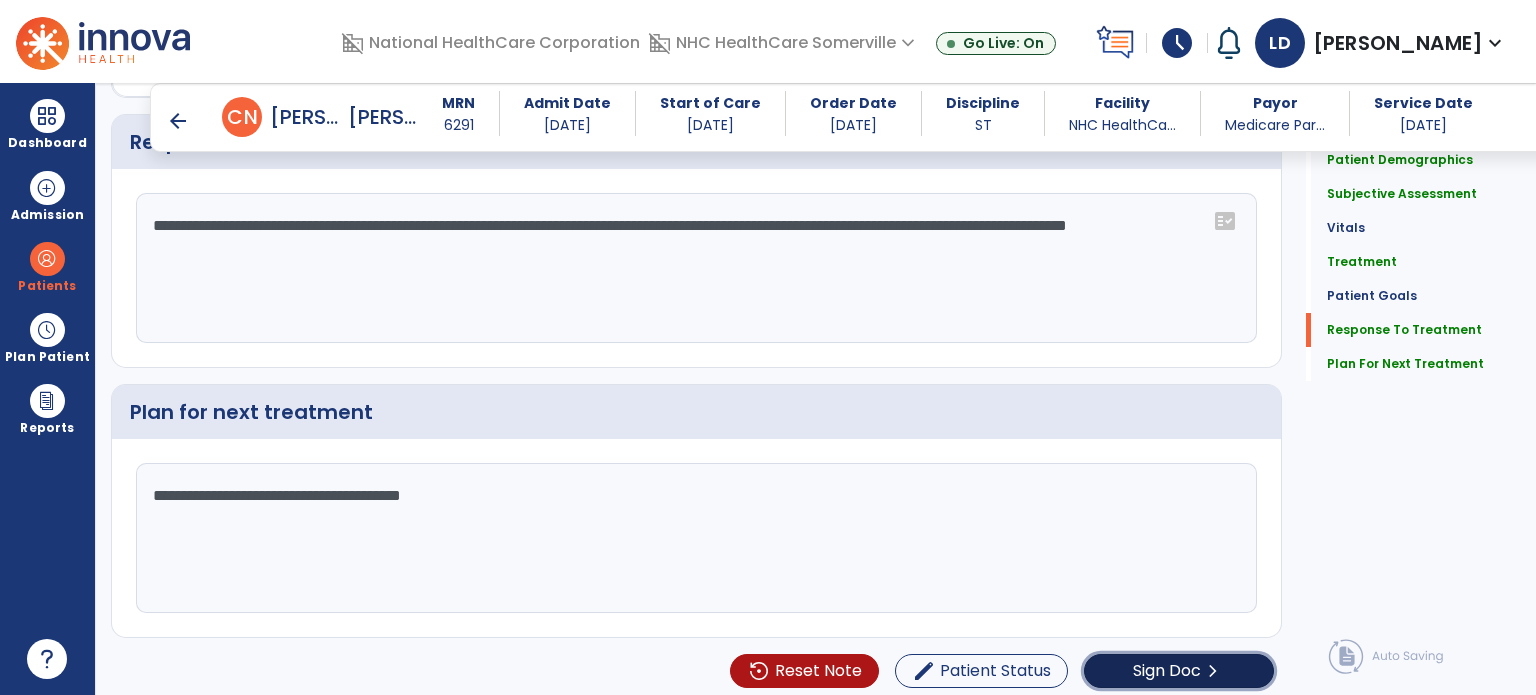 click on "Sign Doc" 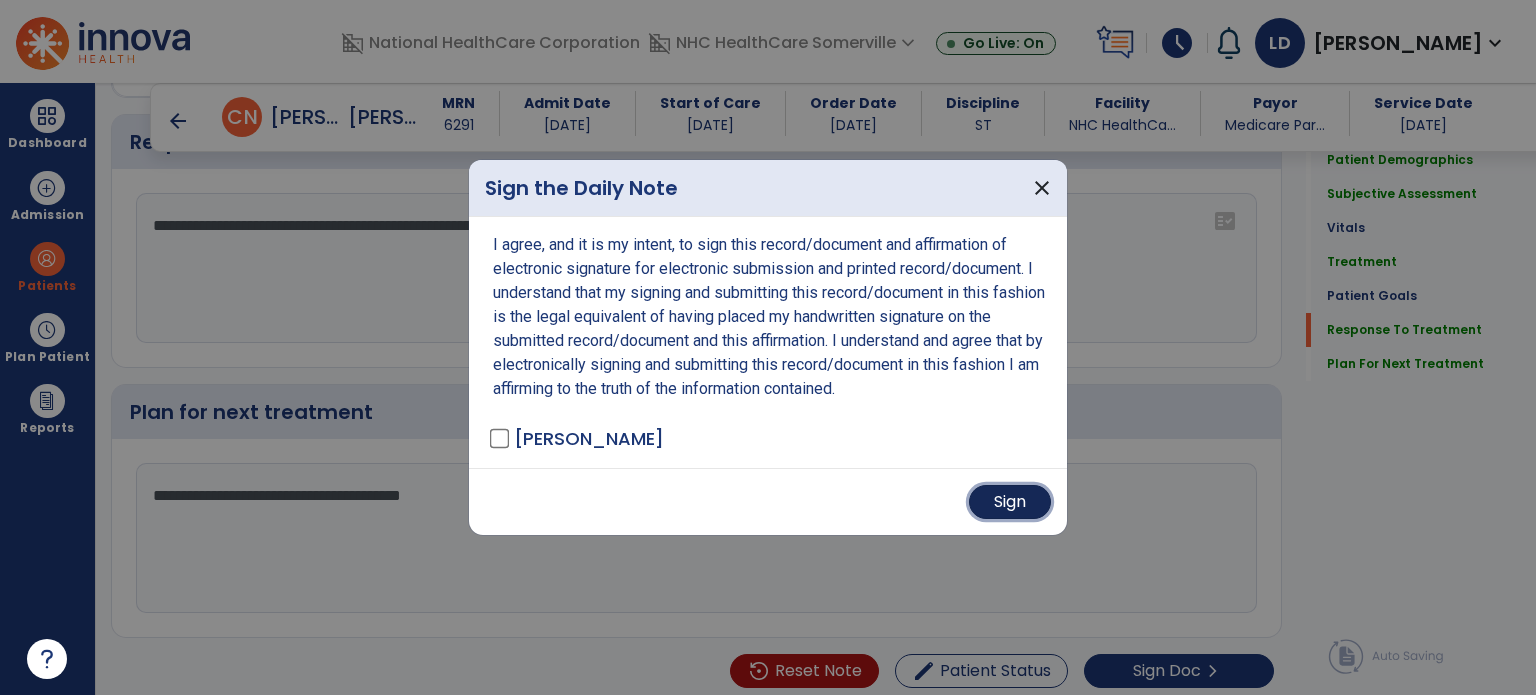 click on "Sign" at bounding box center [1010, 502] 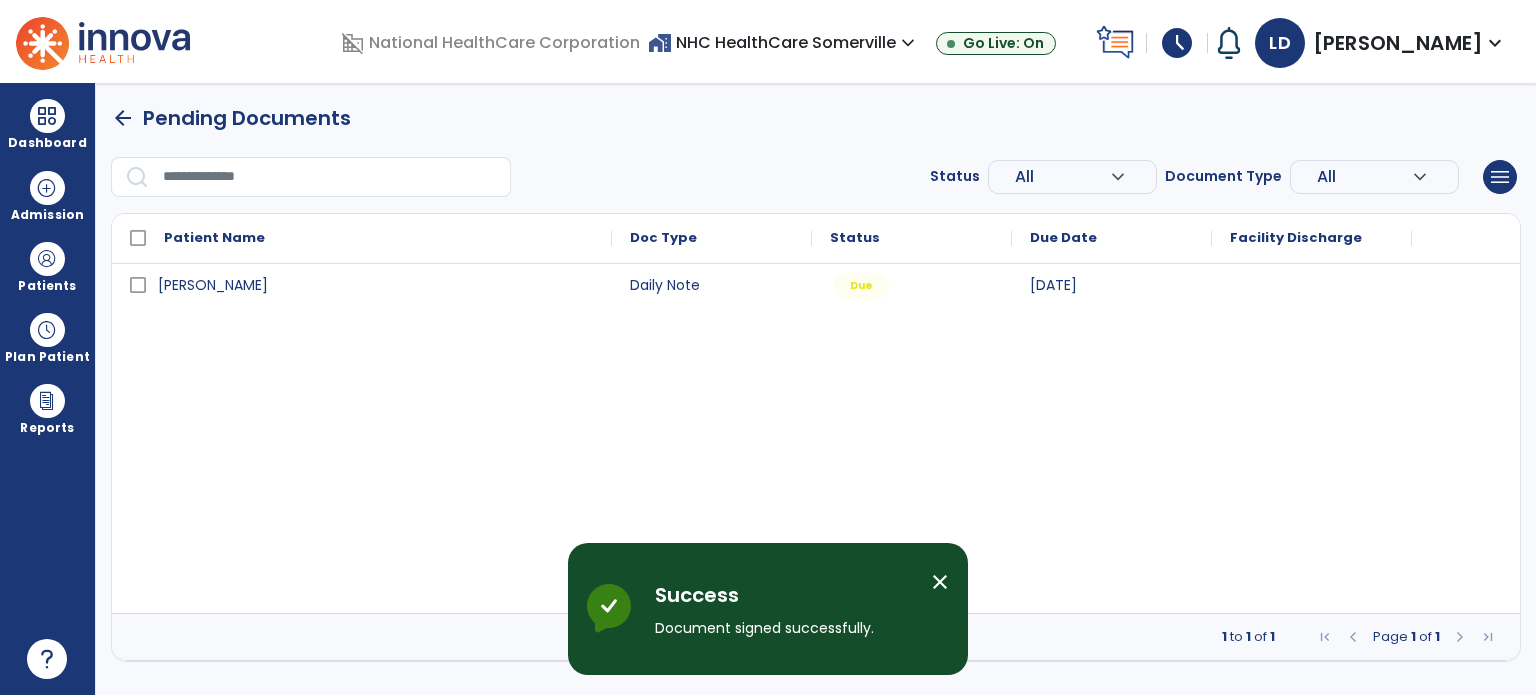 scroll, scrollTop: 0, scrollLeft: 0, axis: both 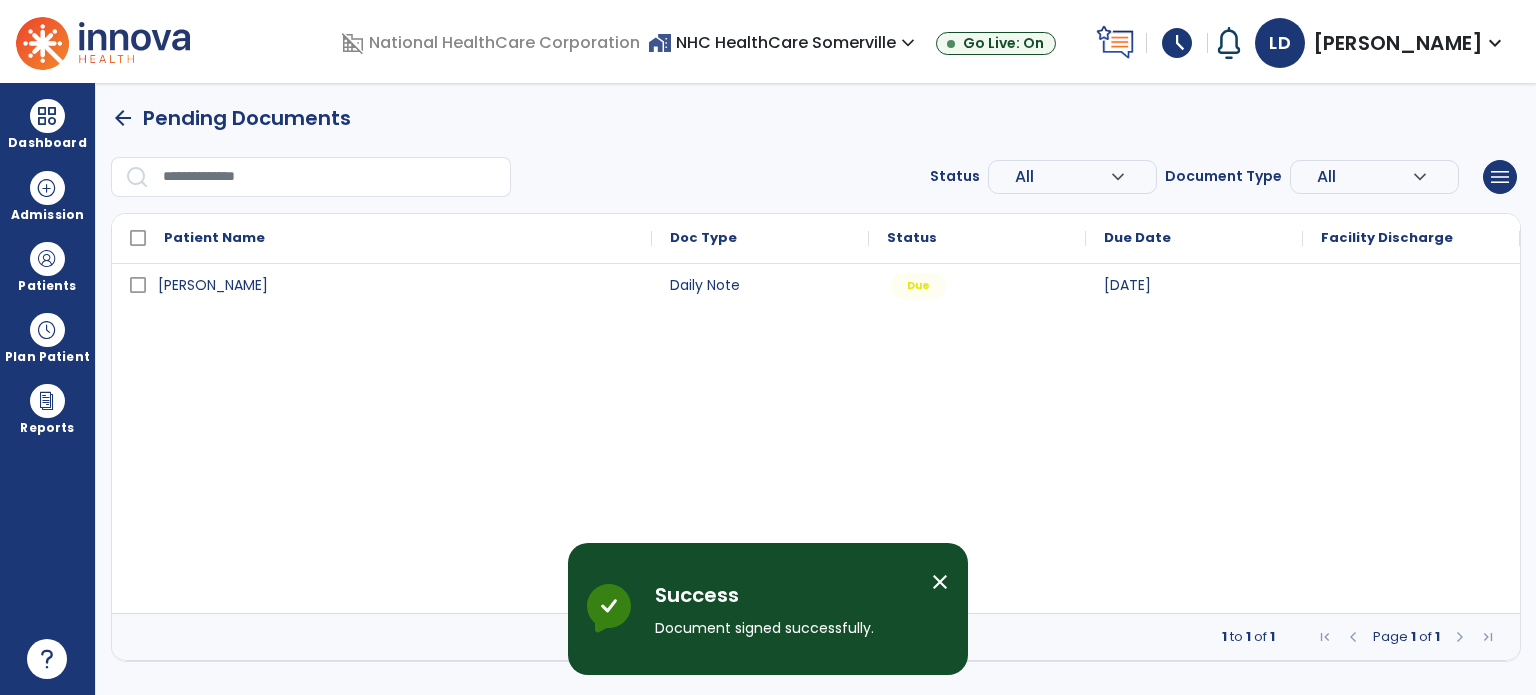 click on "close" at bounding box center (940, 582) 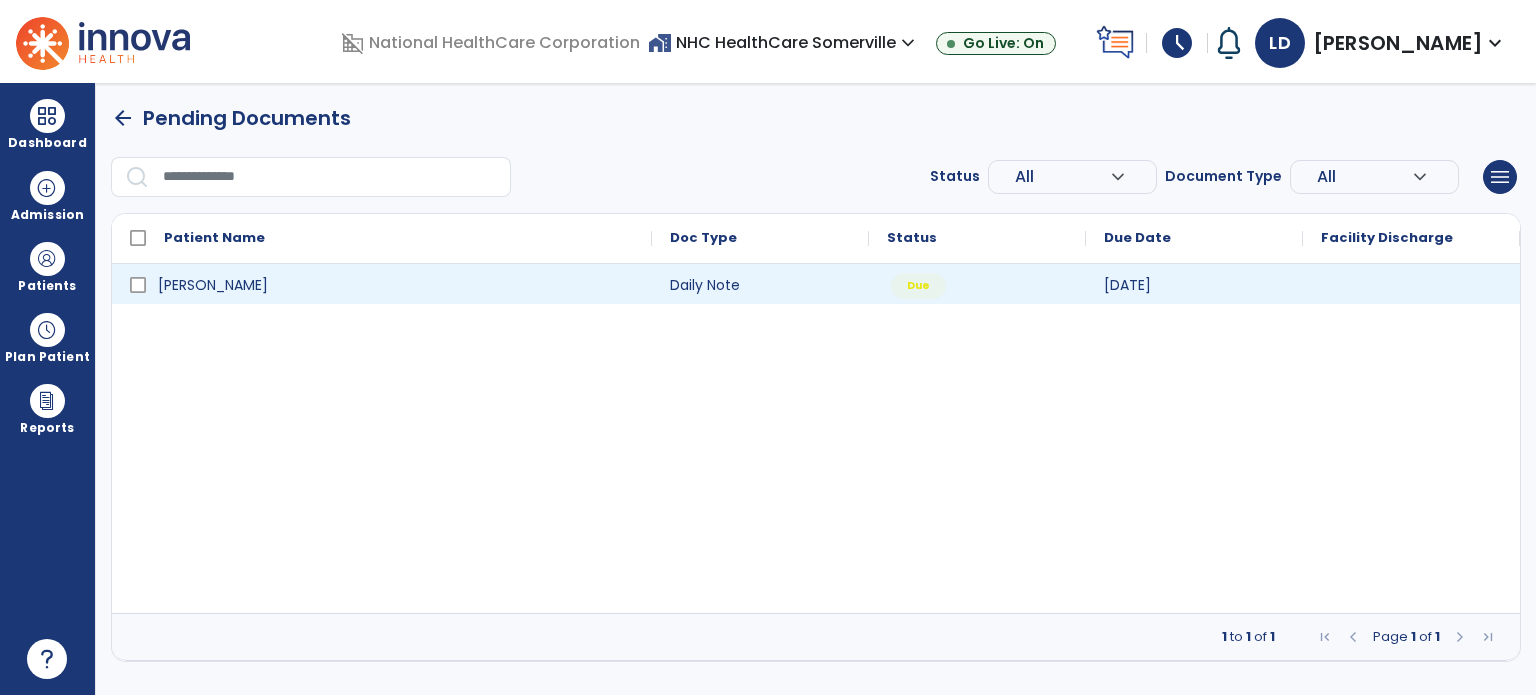 click at bounding box center (1411, 284) 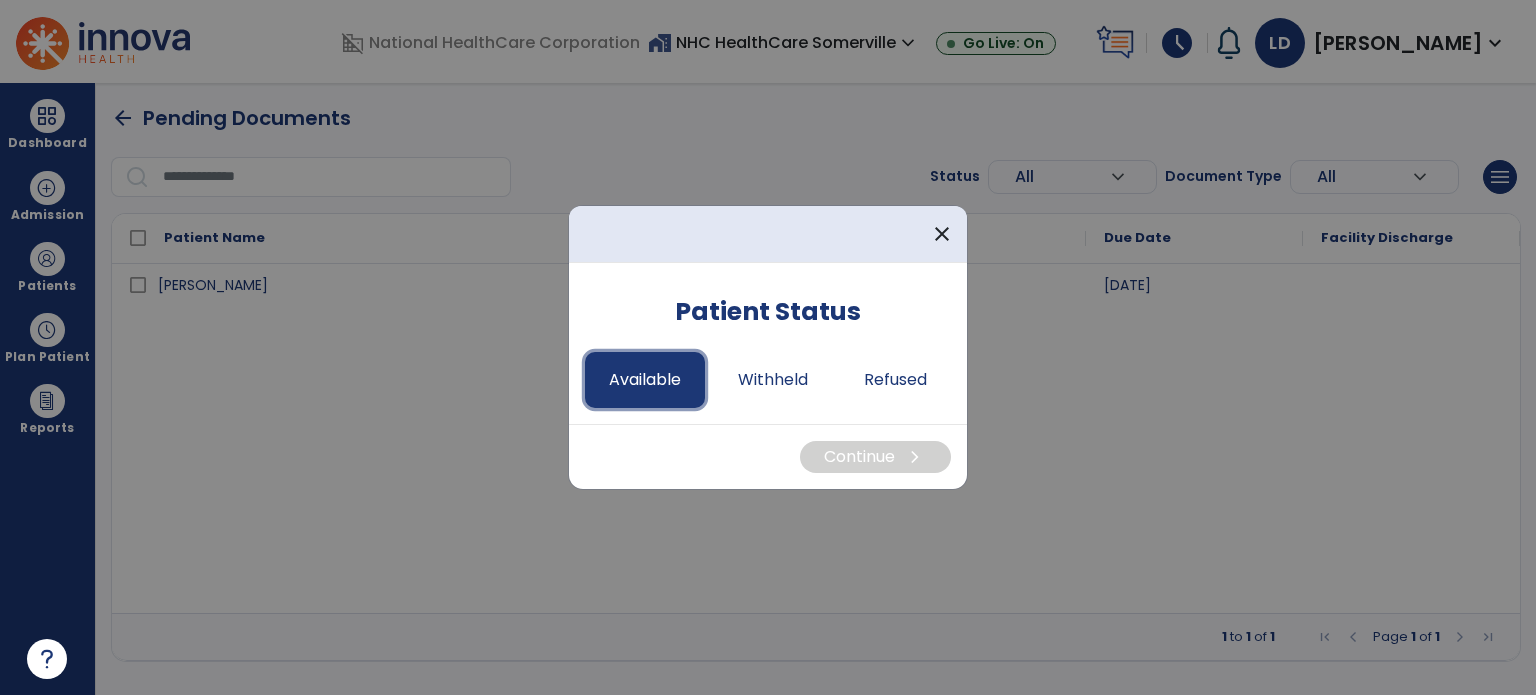 click on "Available" at bounding box center [645, 380] 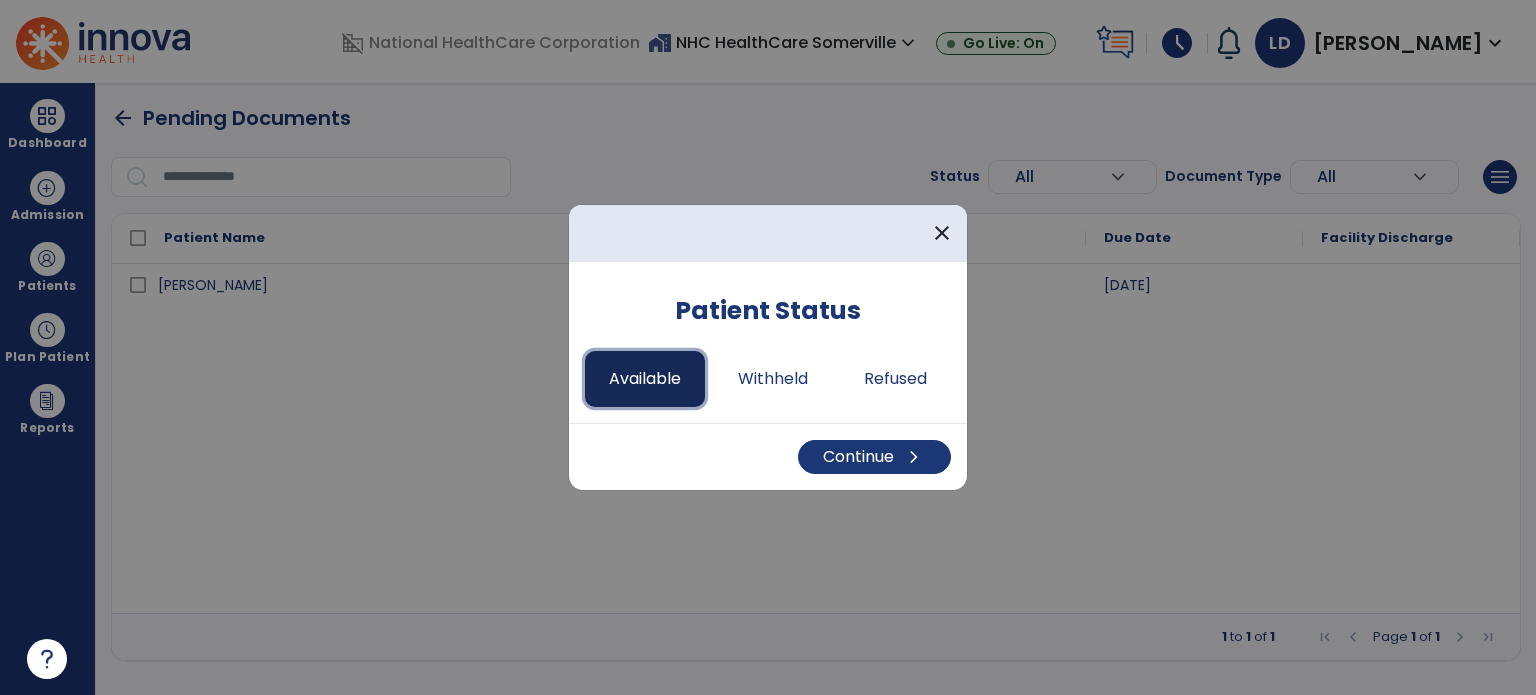 click on "Available" at bounding box center [645, 379] 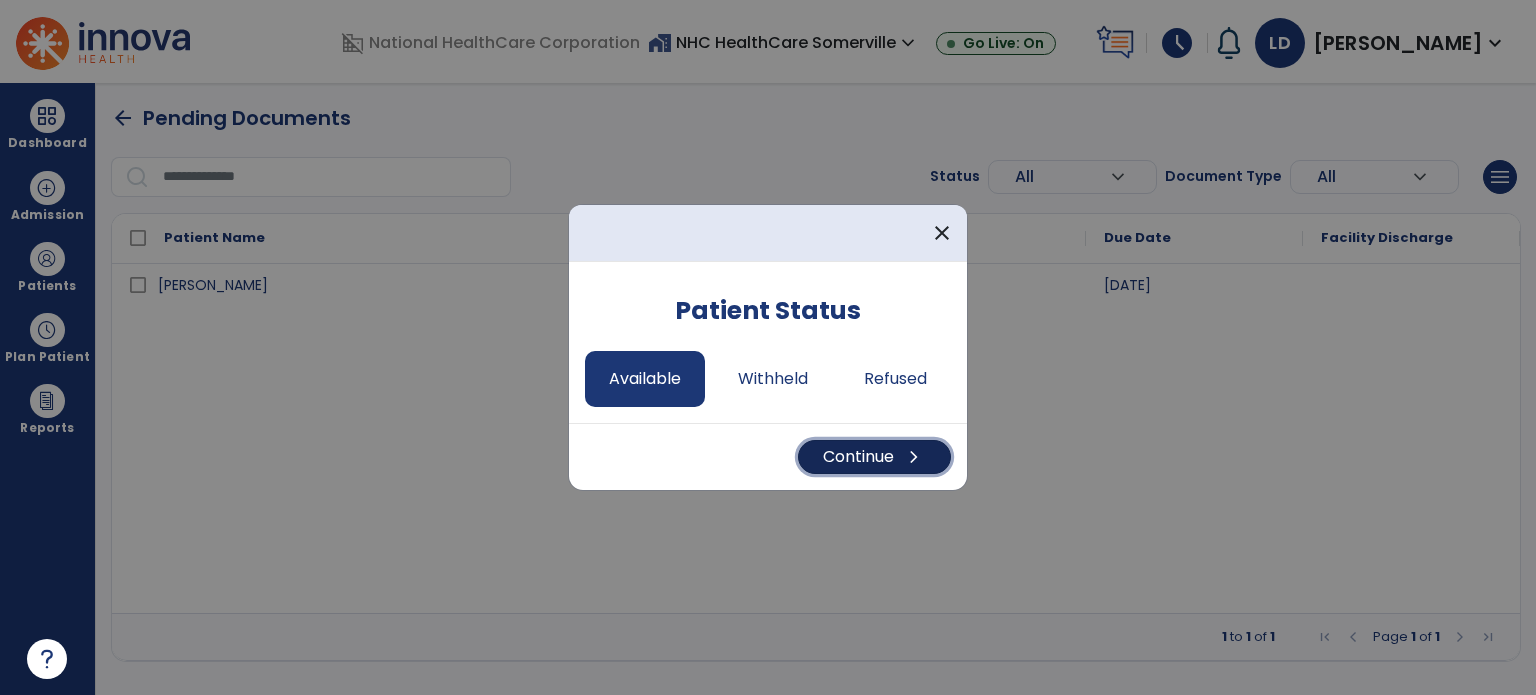 click on "Continue   chevron_right" at bounding box center (874, 457) 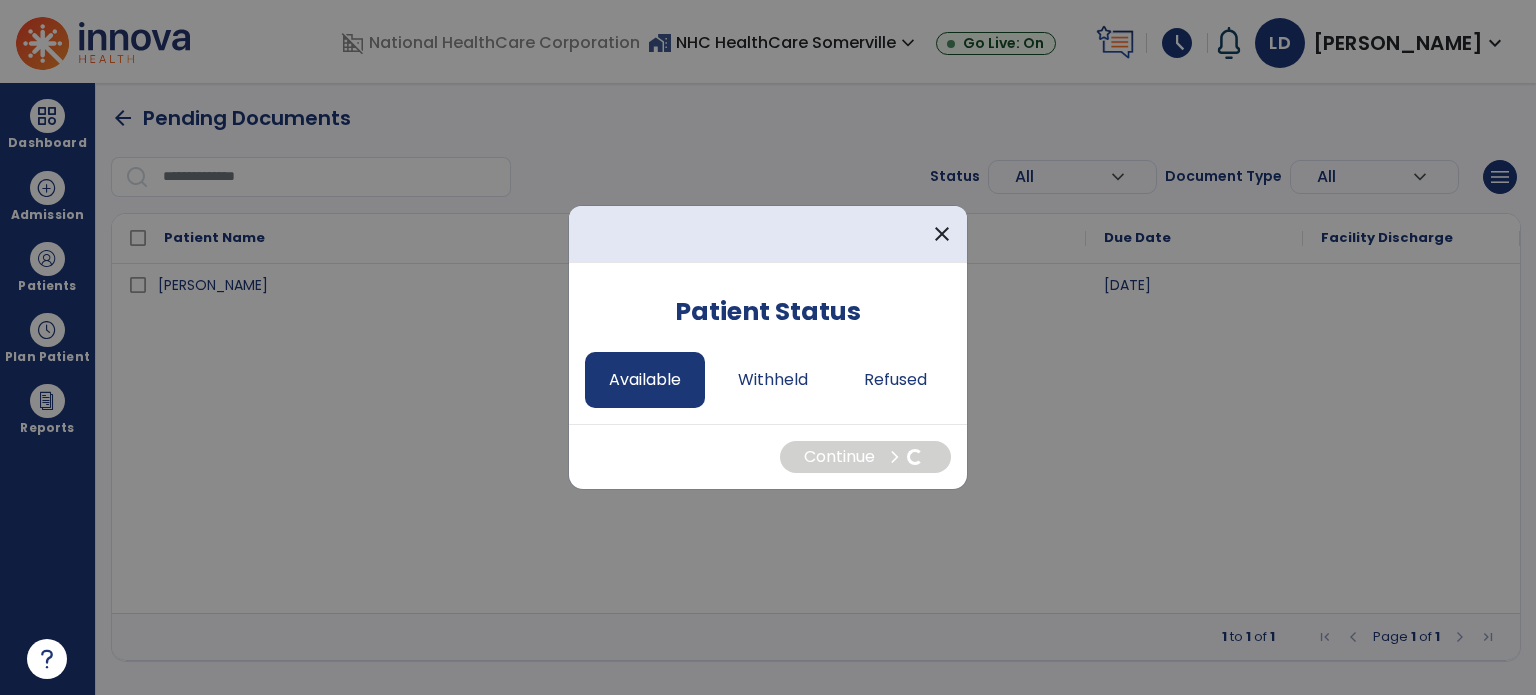 select on "*" 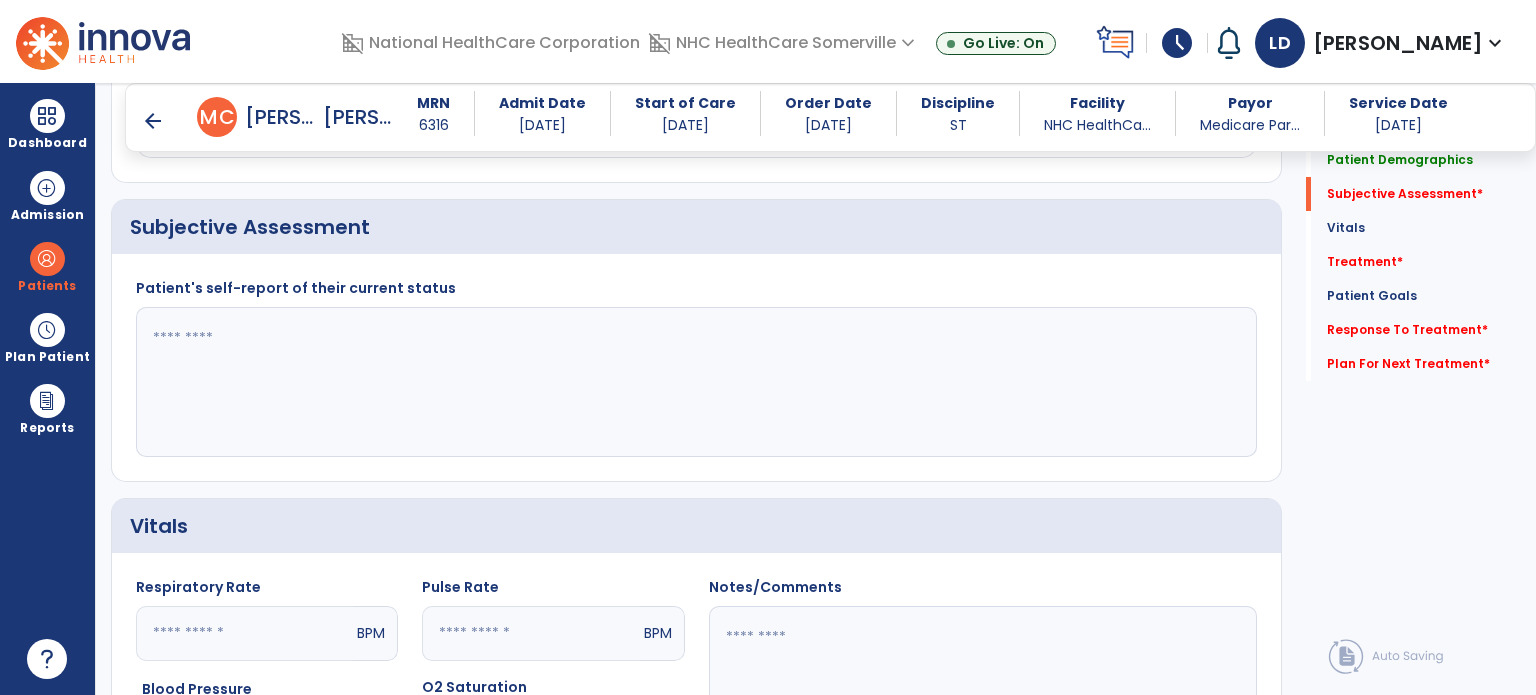 scroll, scrollTop: 450, scrollLeft: 0, axis: vertical 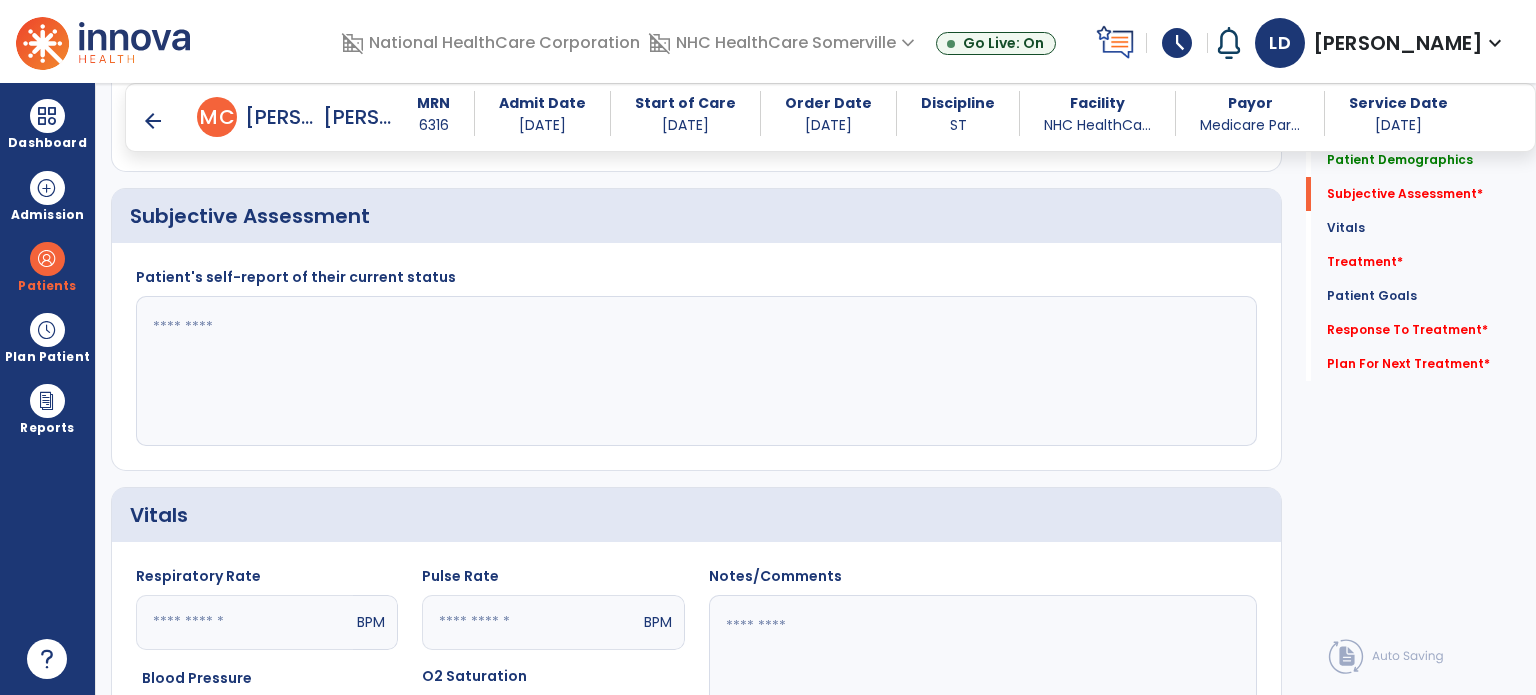 click 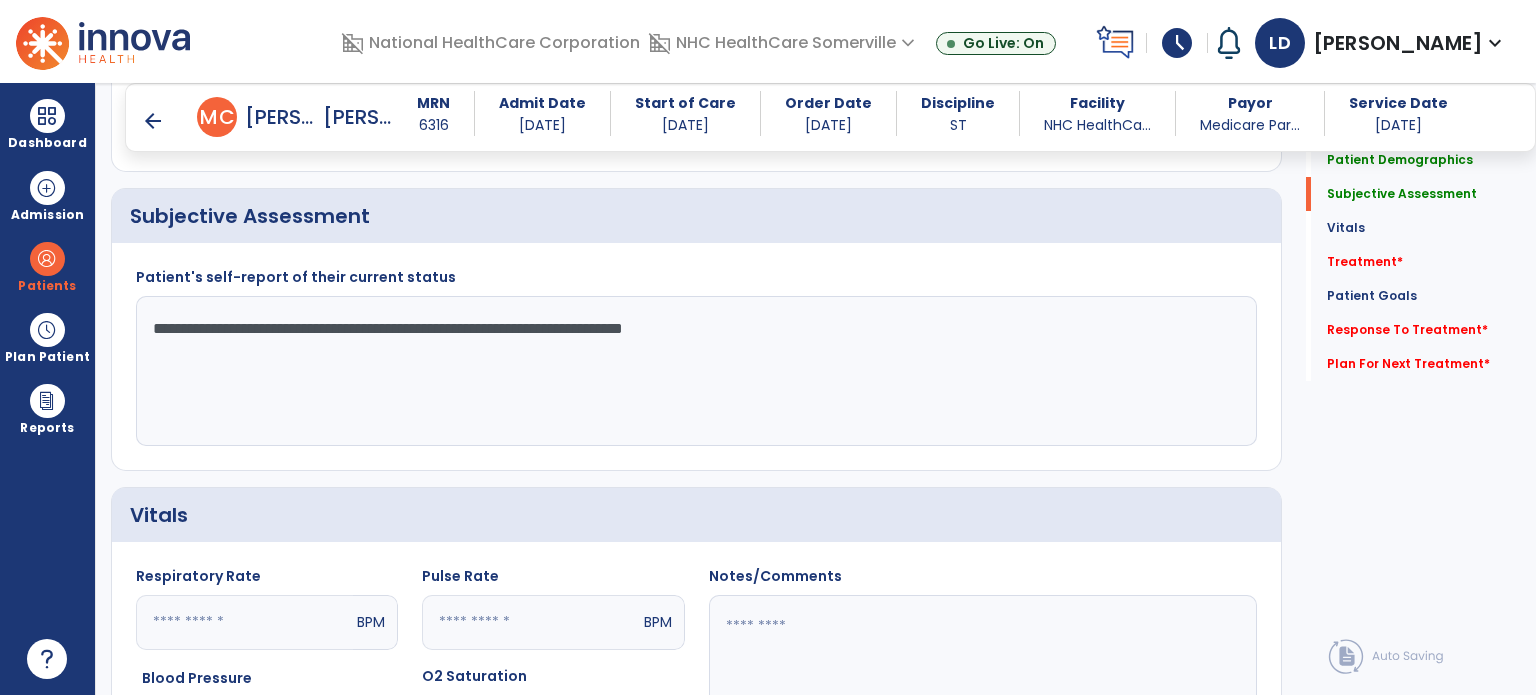 type on "**********" 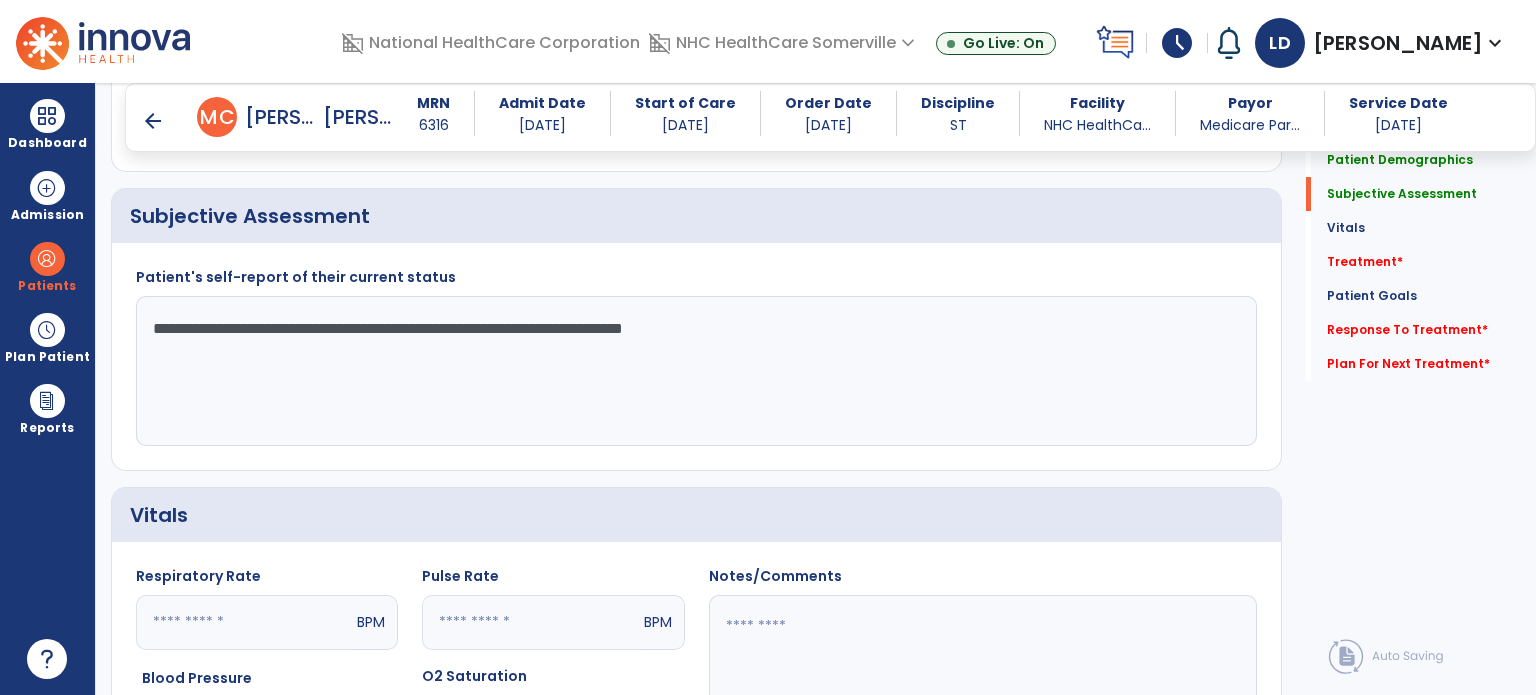 drag, startPoint x: 1530, startPoint y: 257, endPoint x: 1535, endPoint y: 292, distance: 35.35534 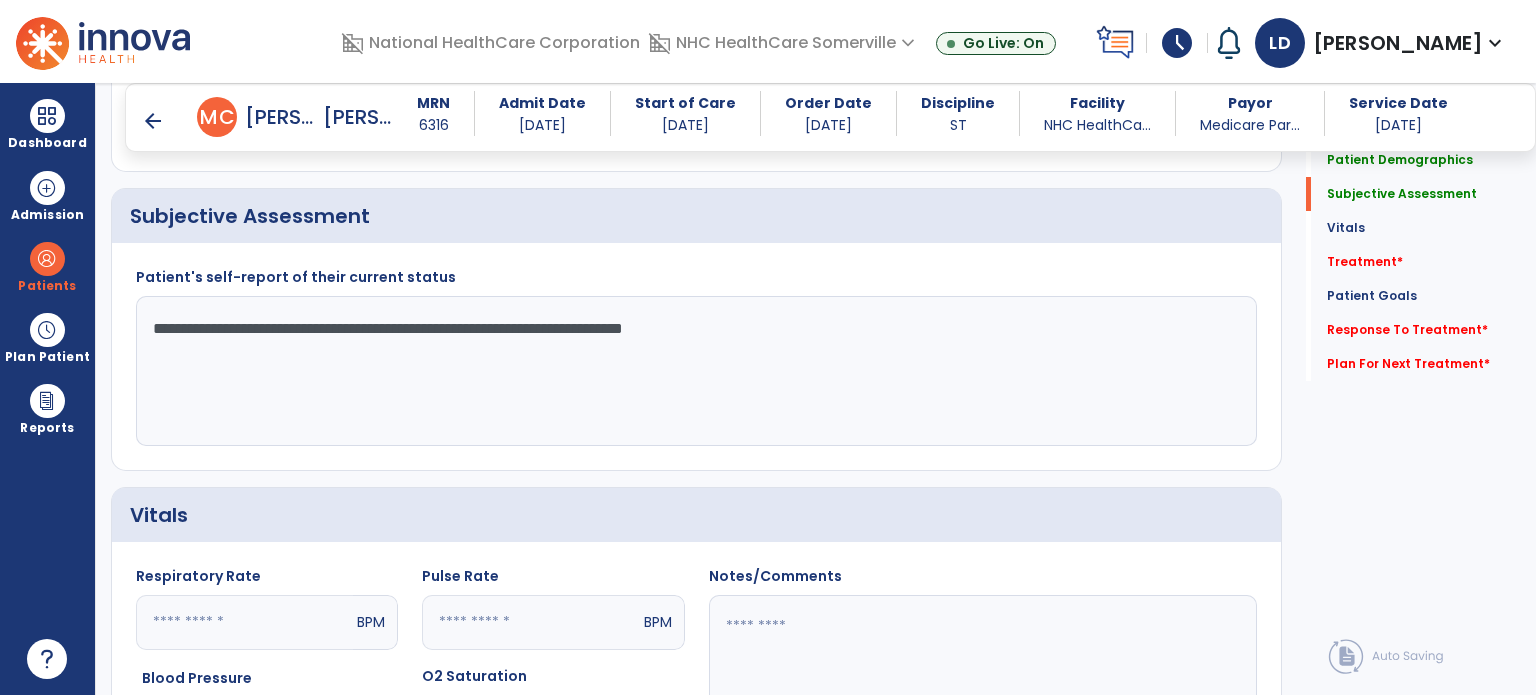 click on "arrow_back   Daily Note   arrow_back      [PERSON_NAME]  MRN 6316 Admit Date [DATE] Start of Care [DATE] Order Date [DATE] Discipline ST Facility NHC HealthCa... Payor Medicare Par... Service Date [DATE] Patient Demographics  Medical Diagnosis   Treatment Diagnosis   Precautions   Contraindications
Code
Description" at bounding box center (816, 389) 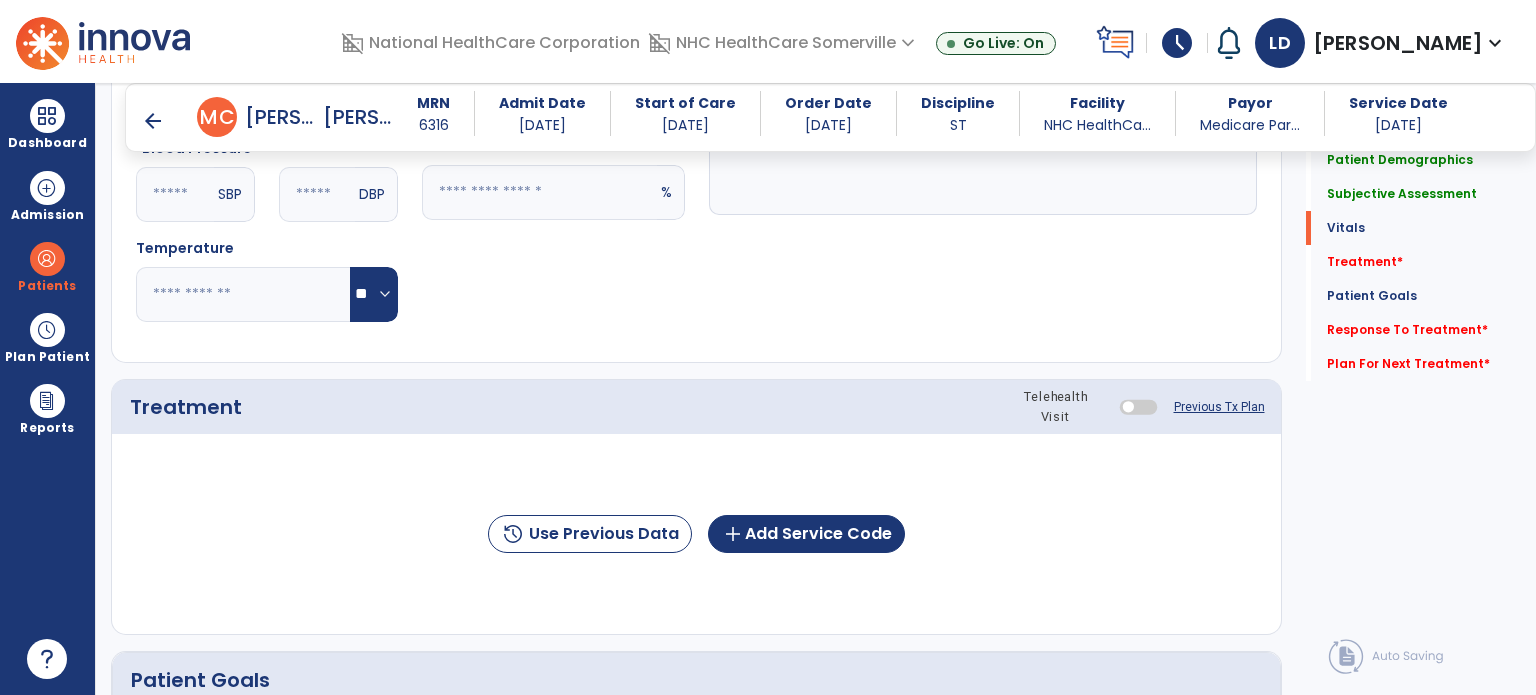 scroll, scrollTop: 987, scrollLeft: 0, axis: vertical 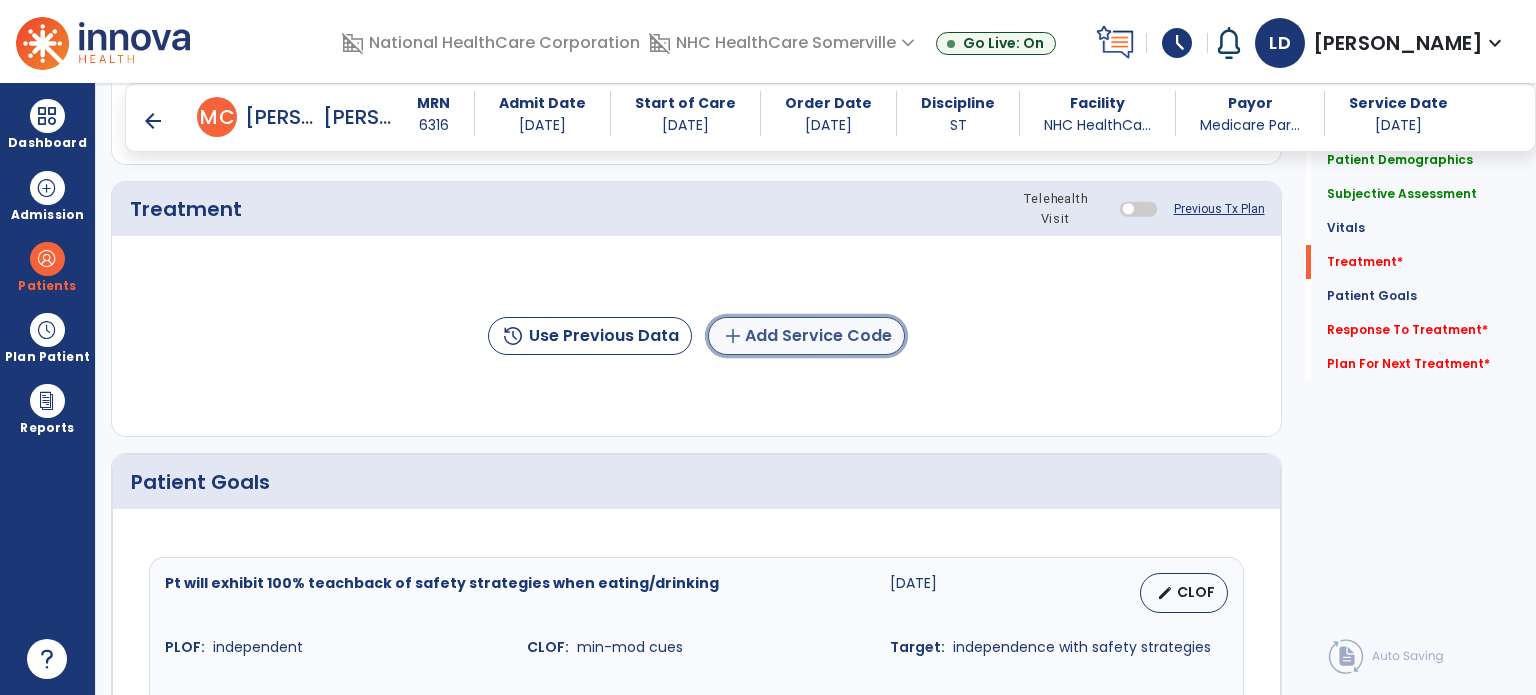 click on "add  Add Service Code" 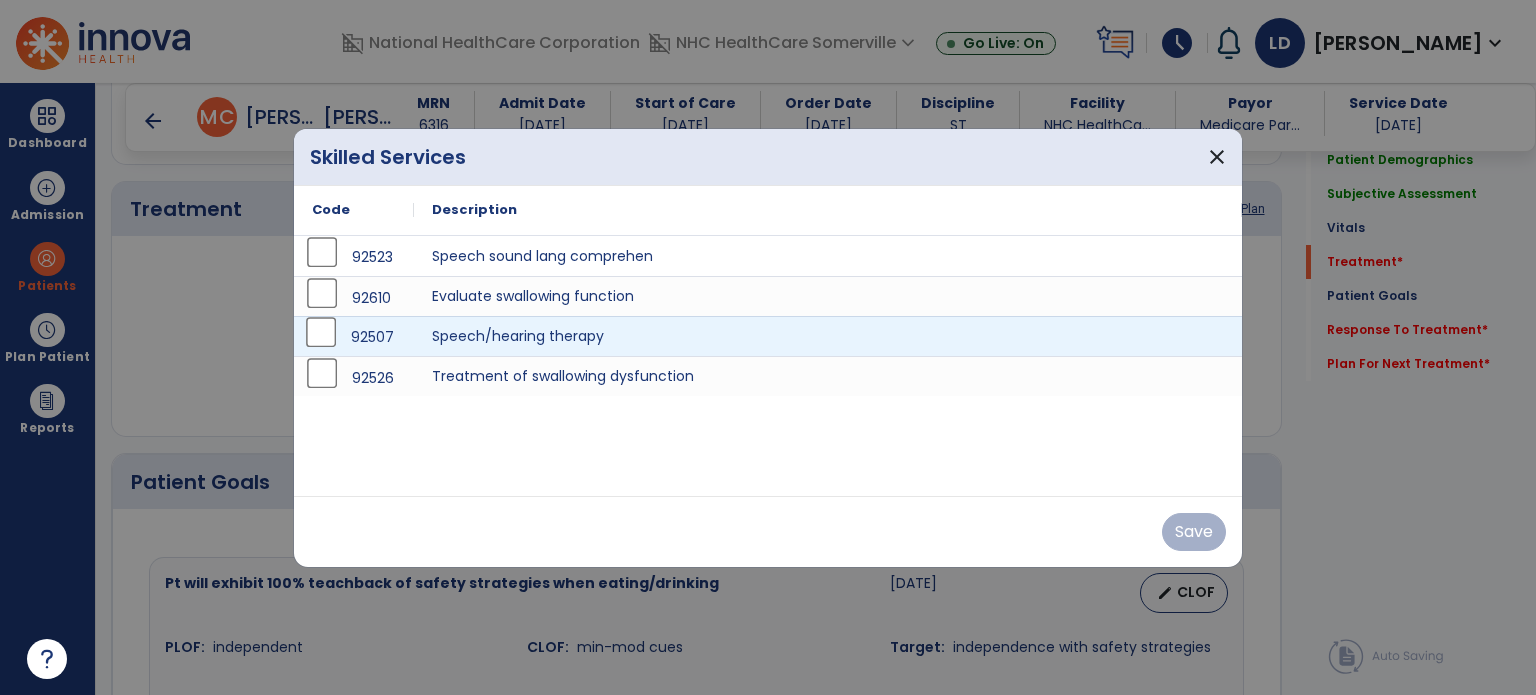 click on "92507" at bounding box center [354, 337] 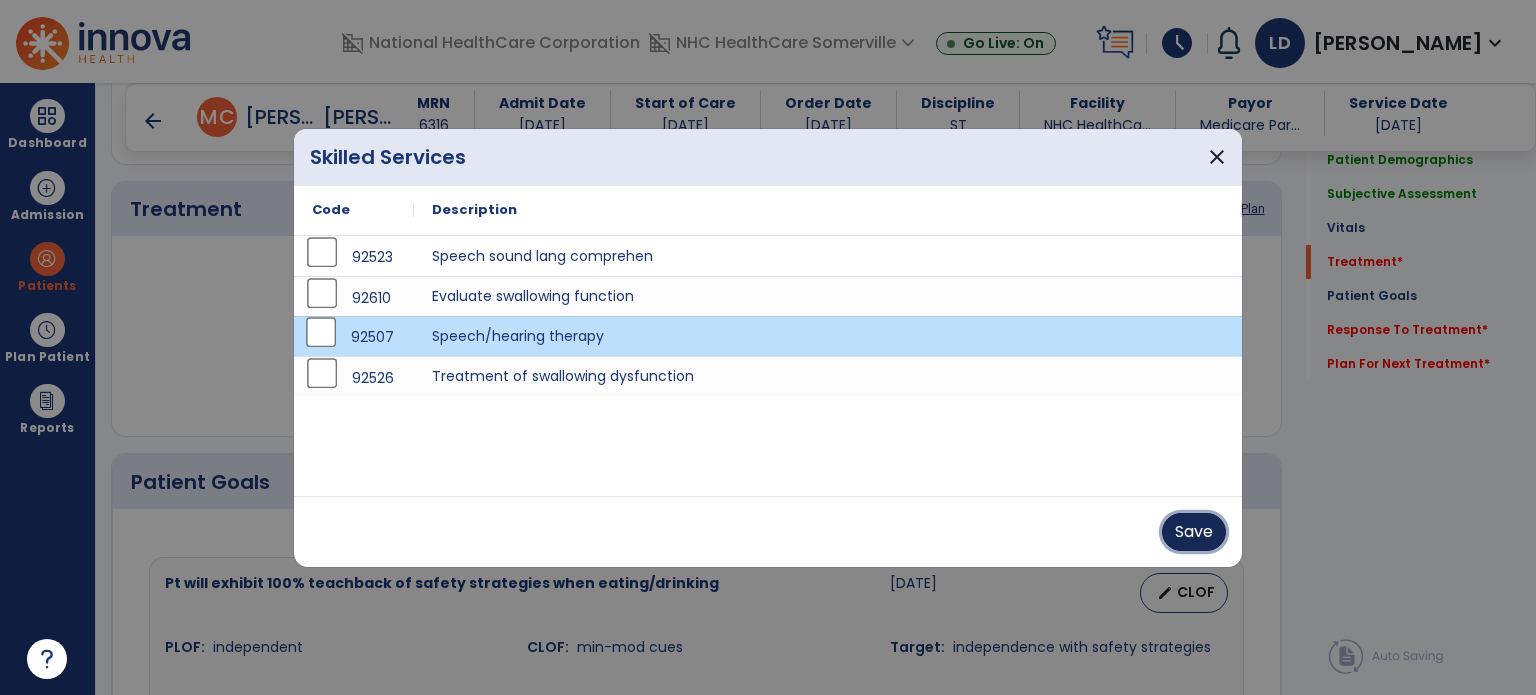 click on "Save" at bounding box center [1194, 532] 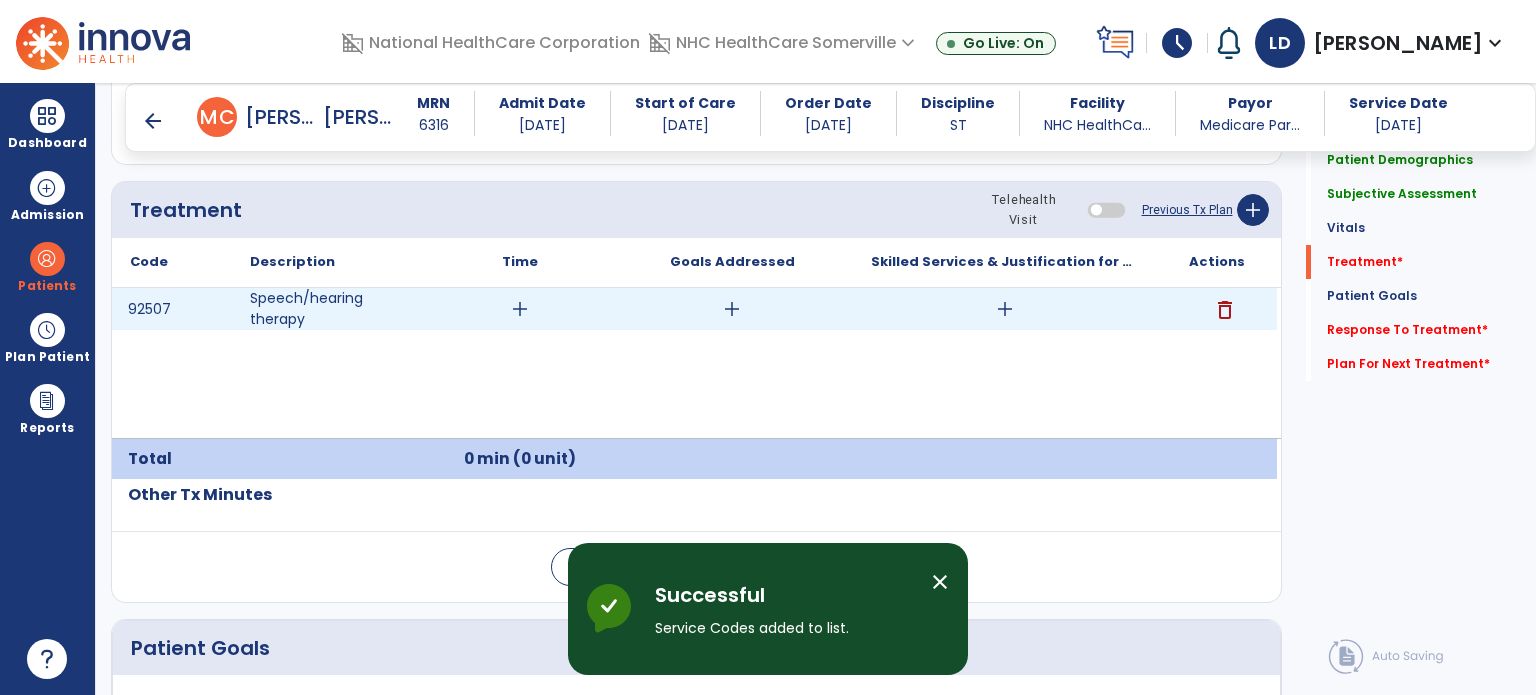 click on "add" at bounding box center [520, 309] 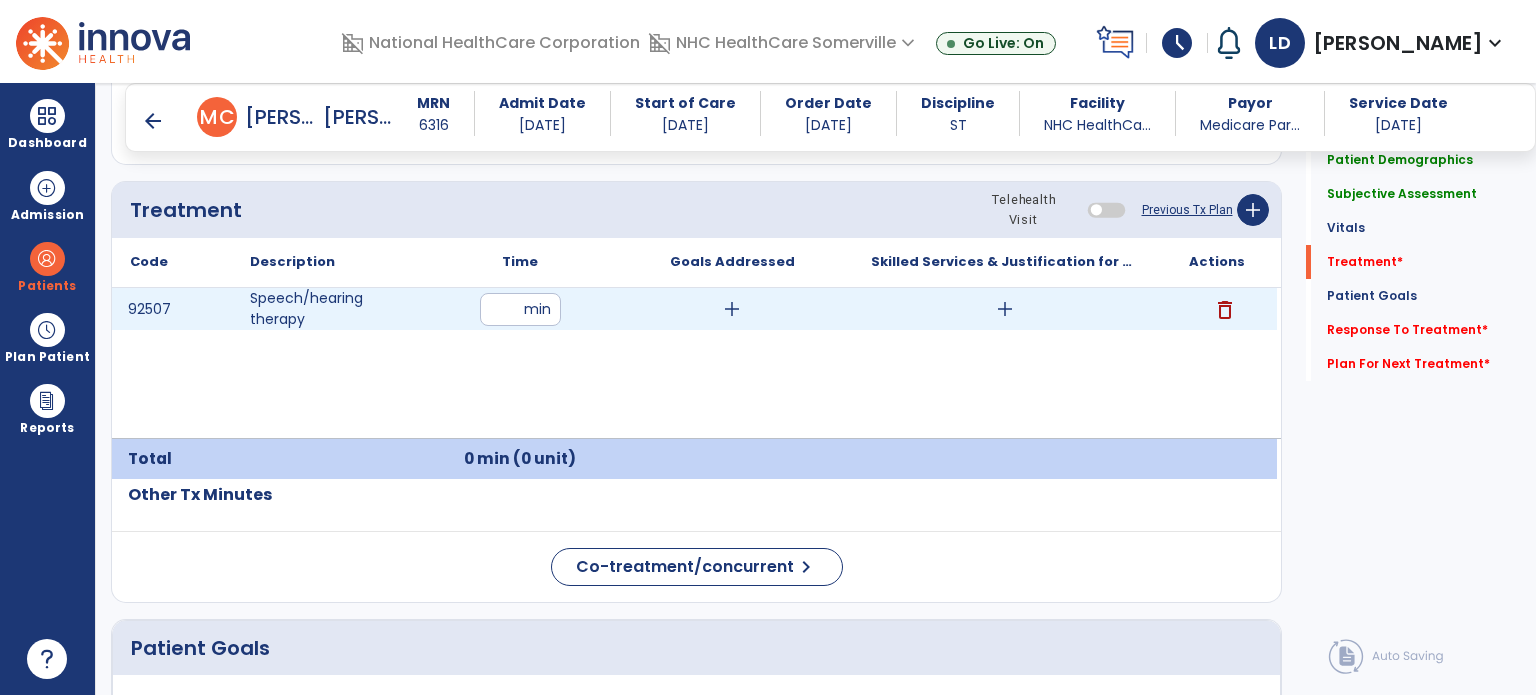 type on "**" 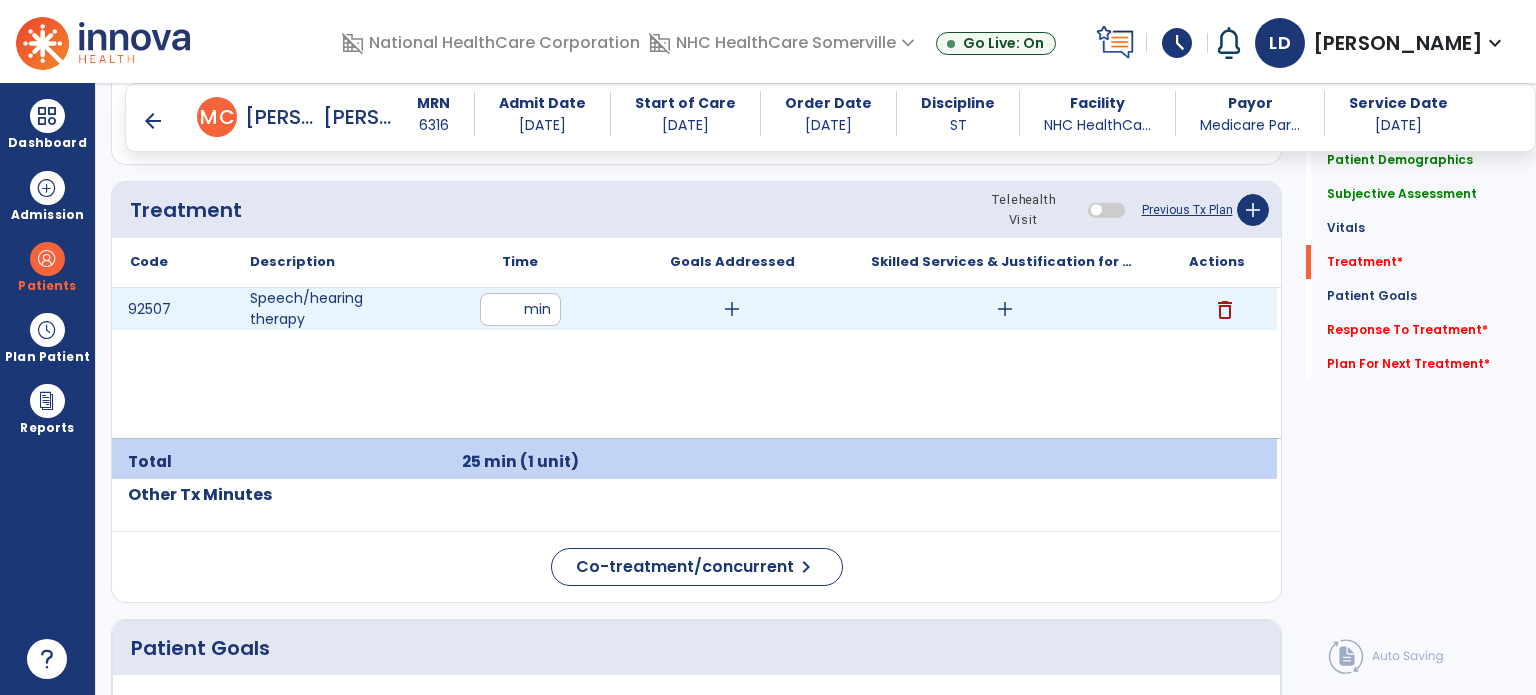 click on "add" at bounding box center (732, 309) 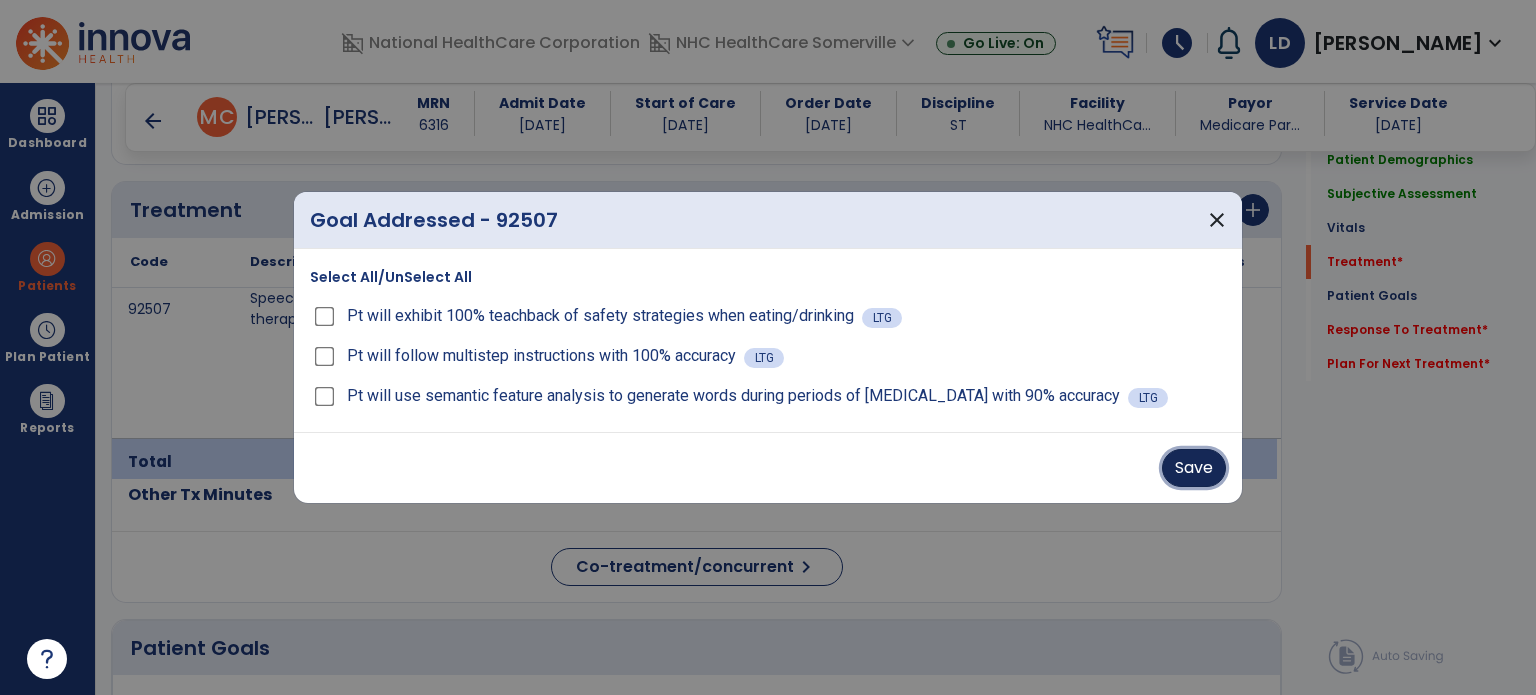 click on "Save" at bounding box center (1194, 468) 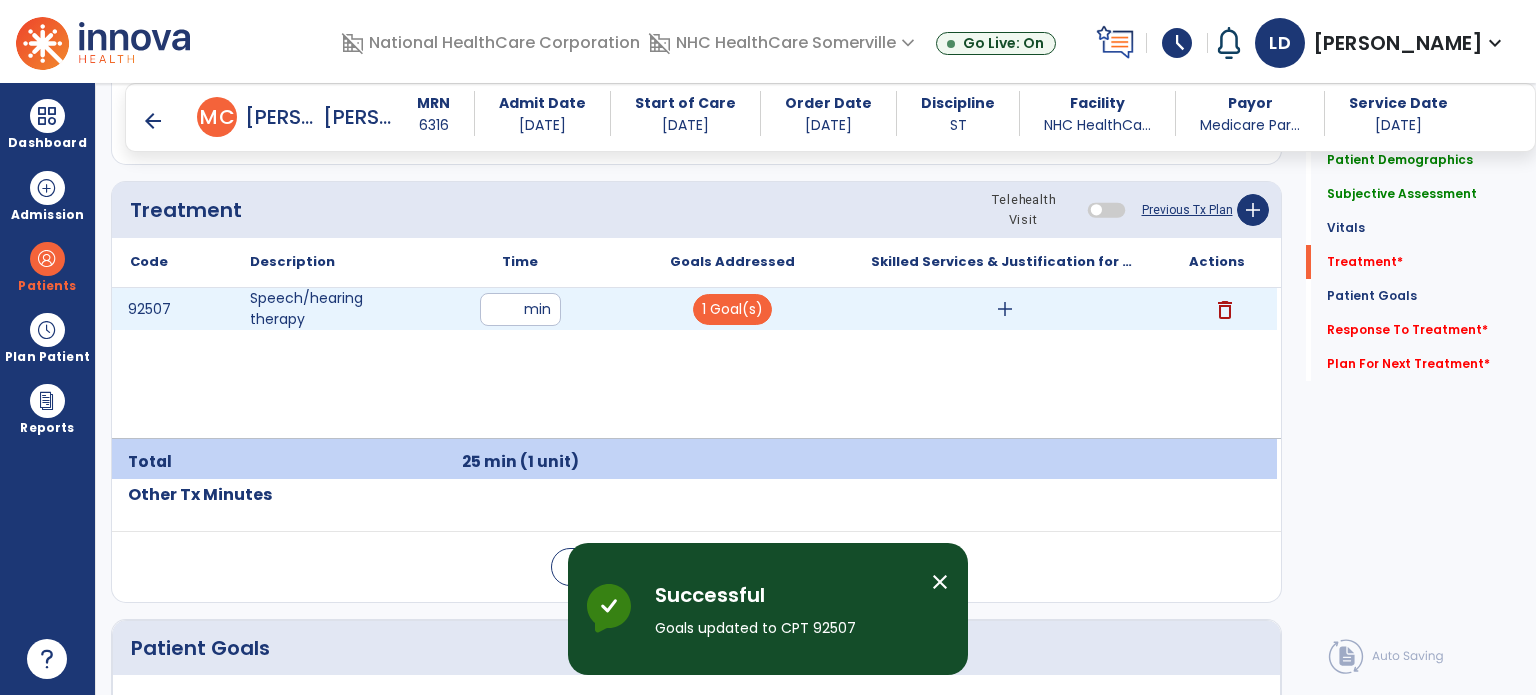 click on "add" at bounding box center (1005, 309) 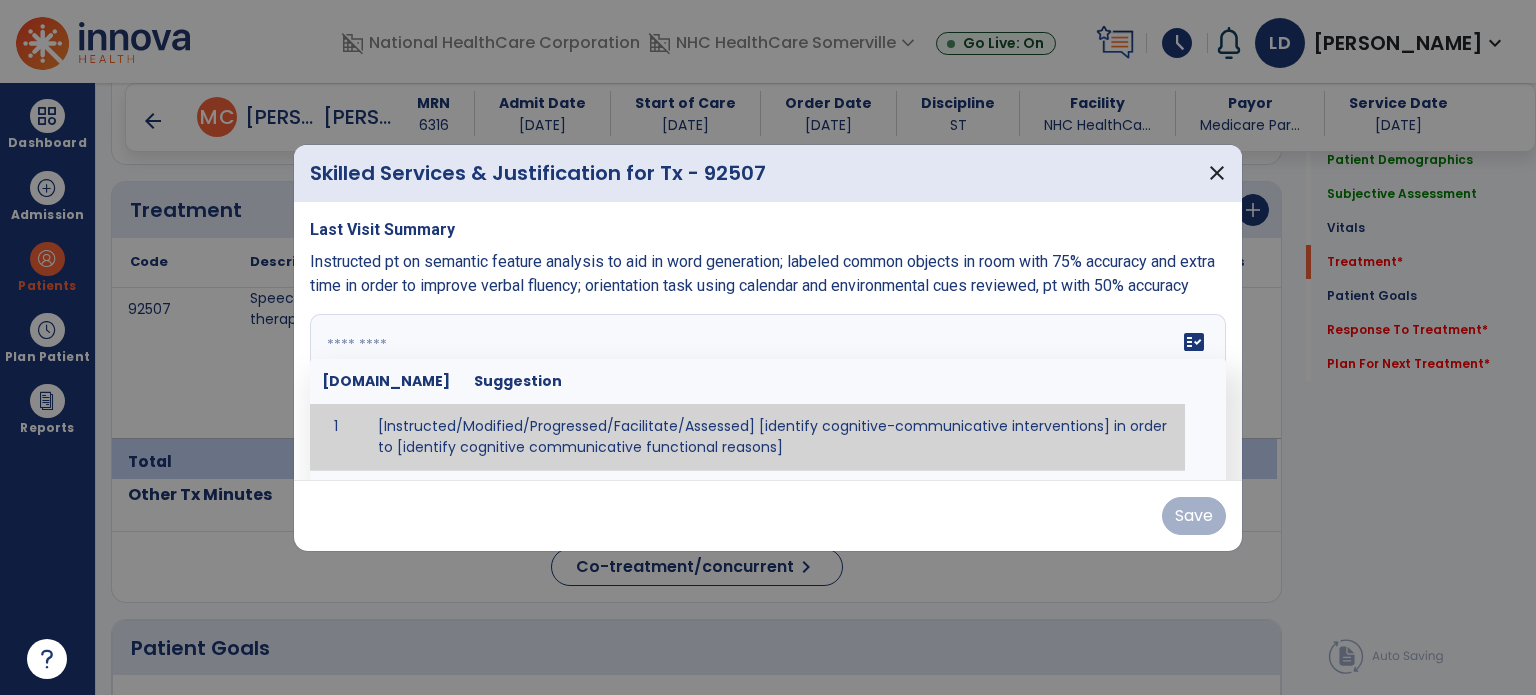 click at bounding box center (766, 389) 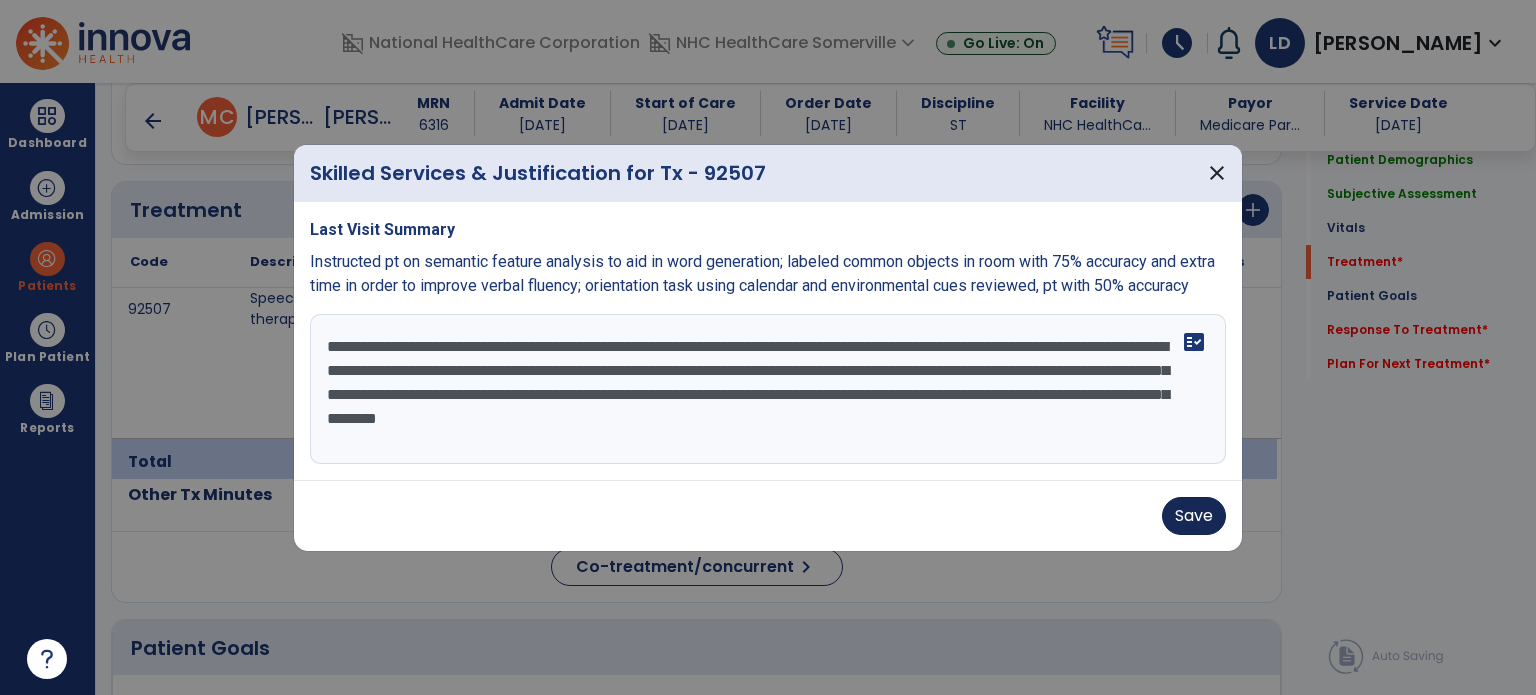 type on "**********" 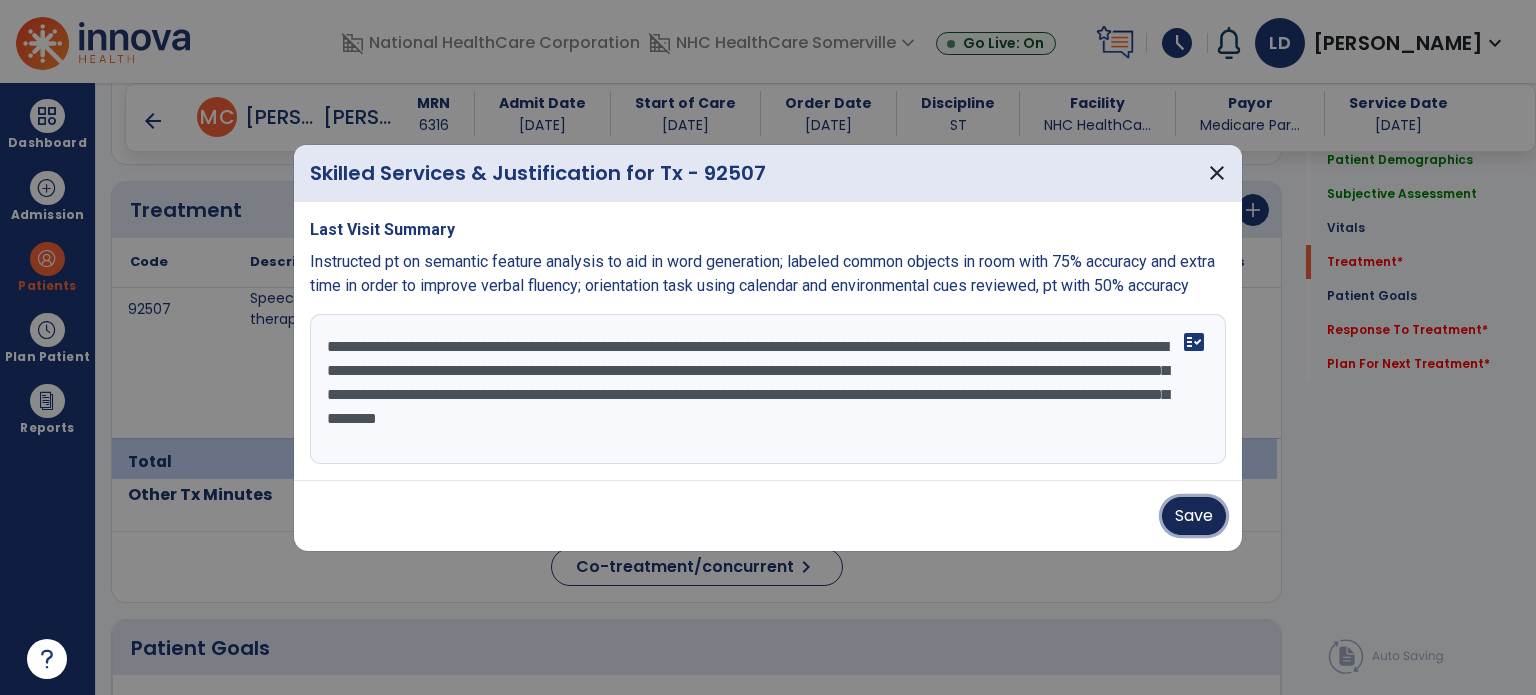 click on "Save" at bounding box center (1194, 516) 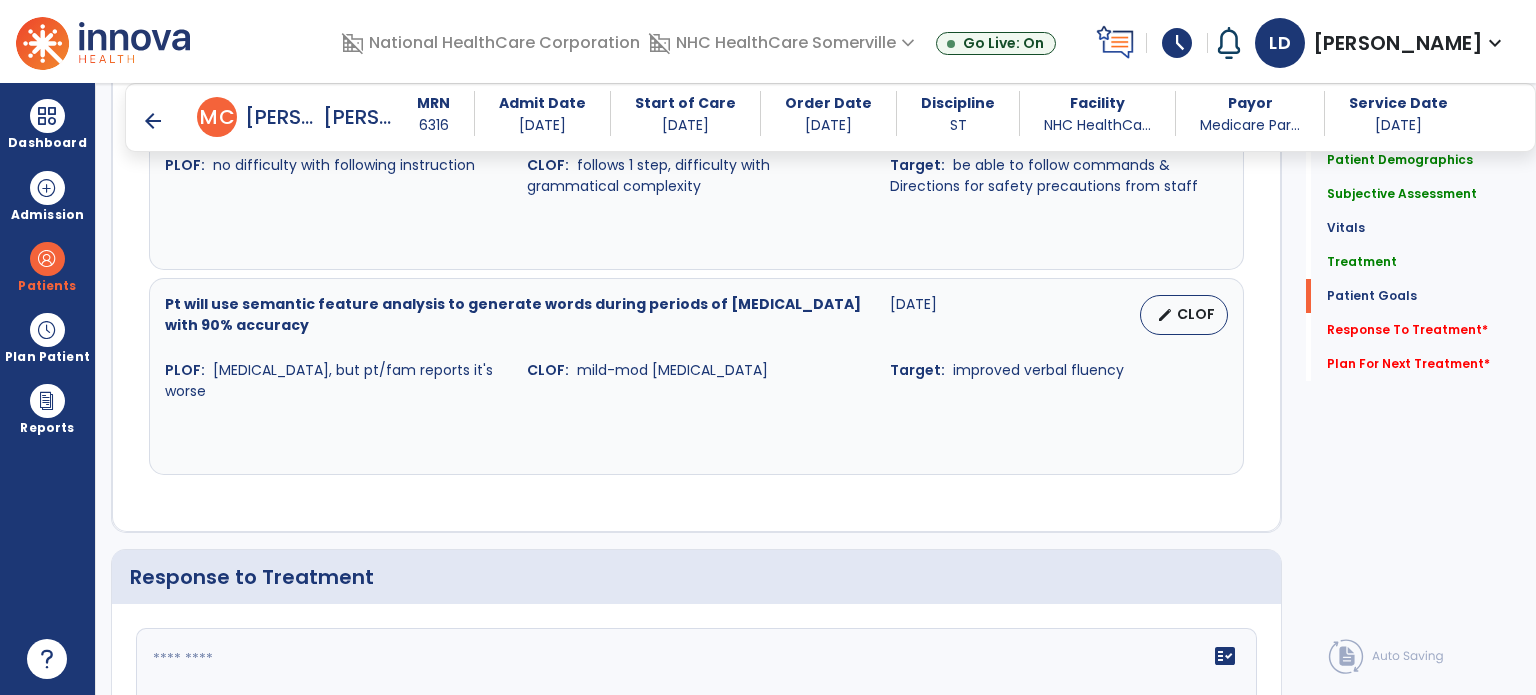 scroll, scrollTop: 2020, scrollLeft: 0, axis: vertical 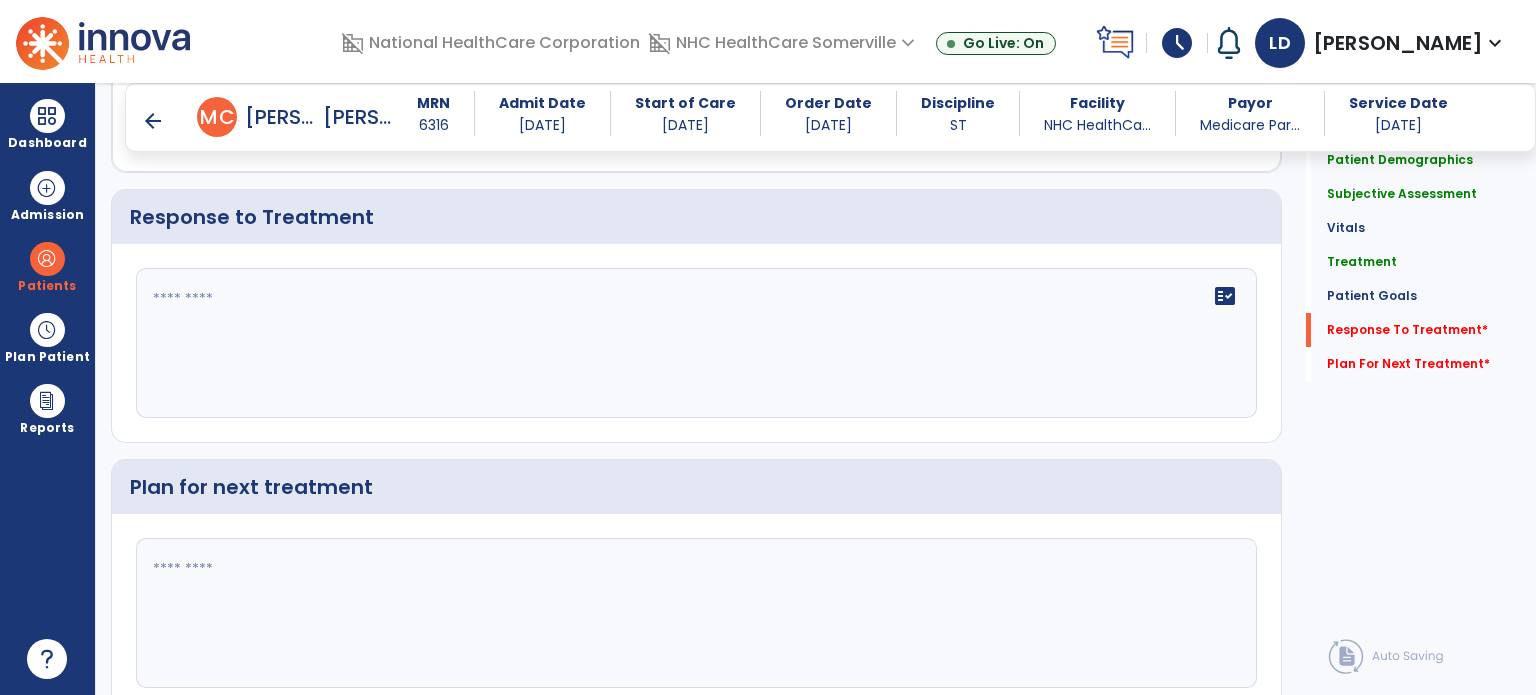click on "fact_check" 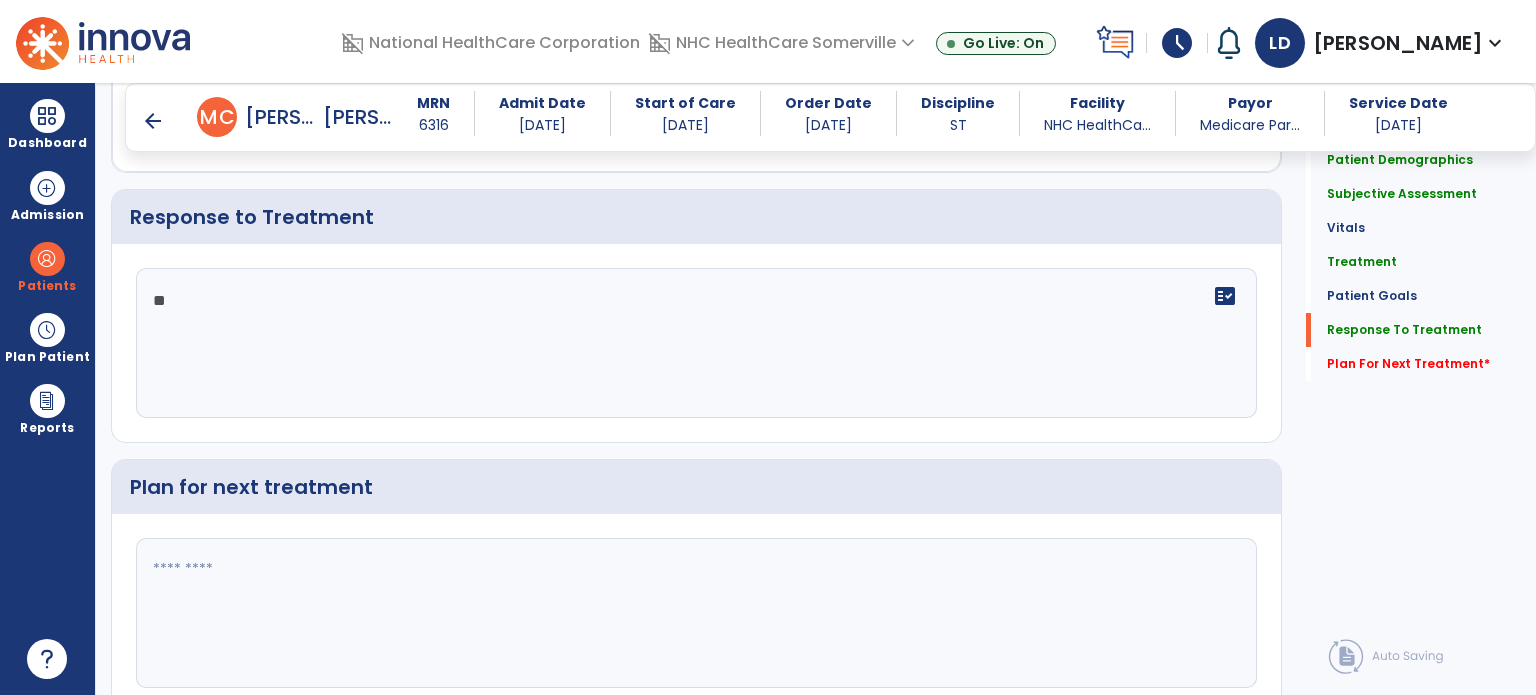 type on "*" 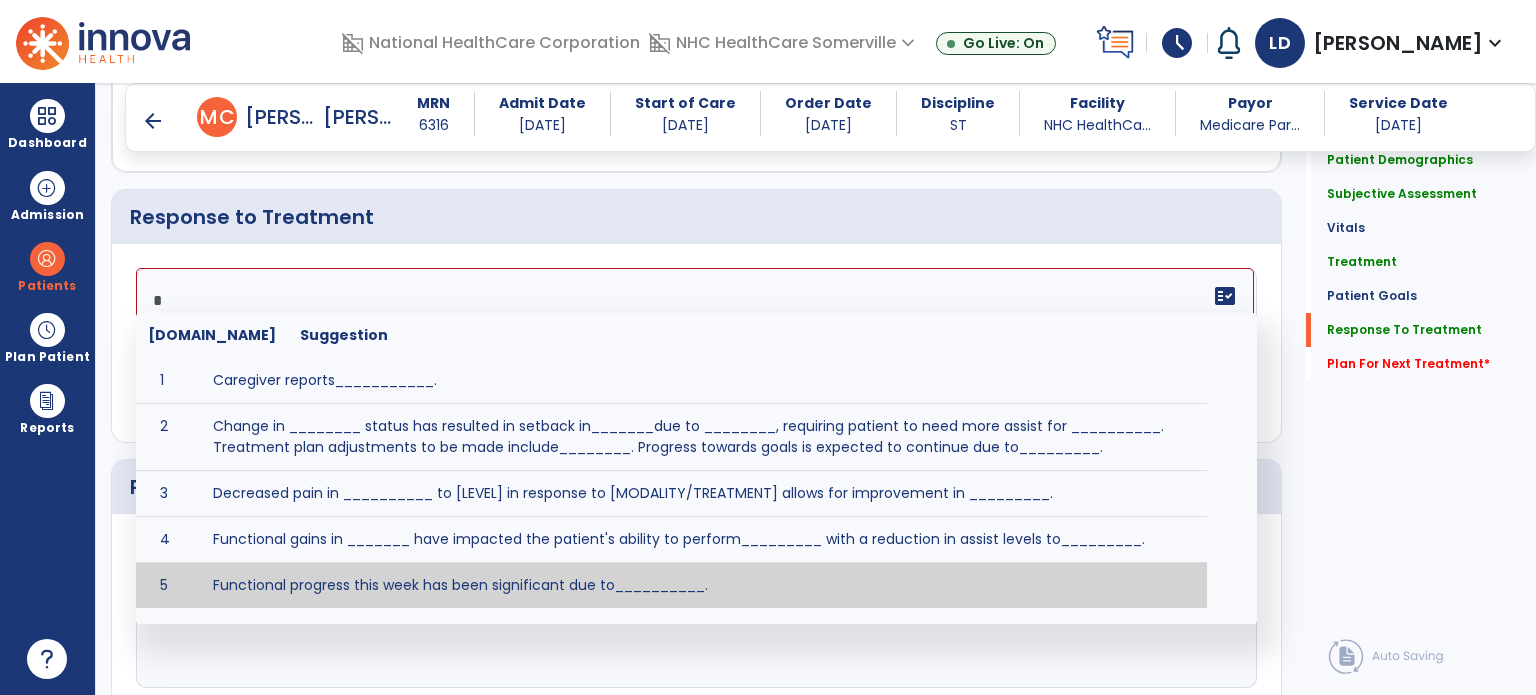 scroll, scrollTop: 20, scrollLeft: 0, axis: vertical 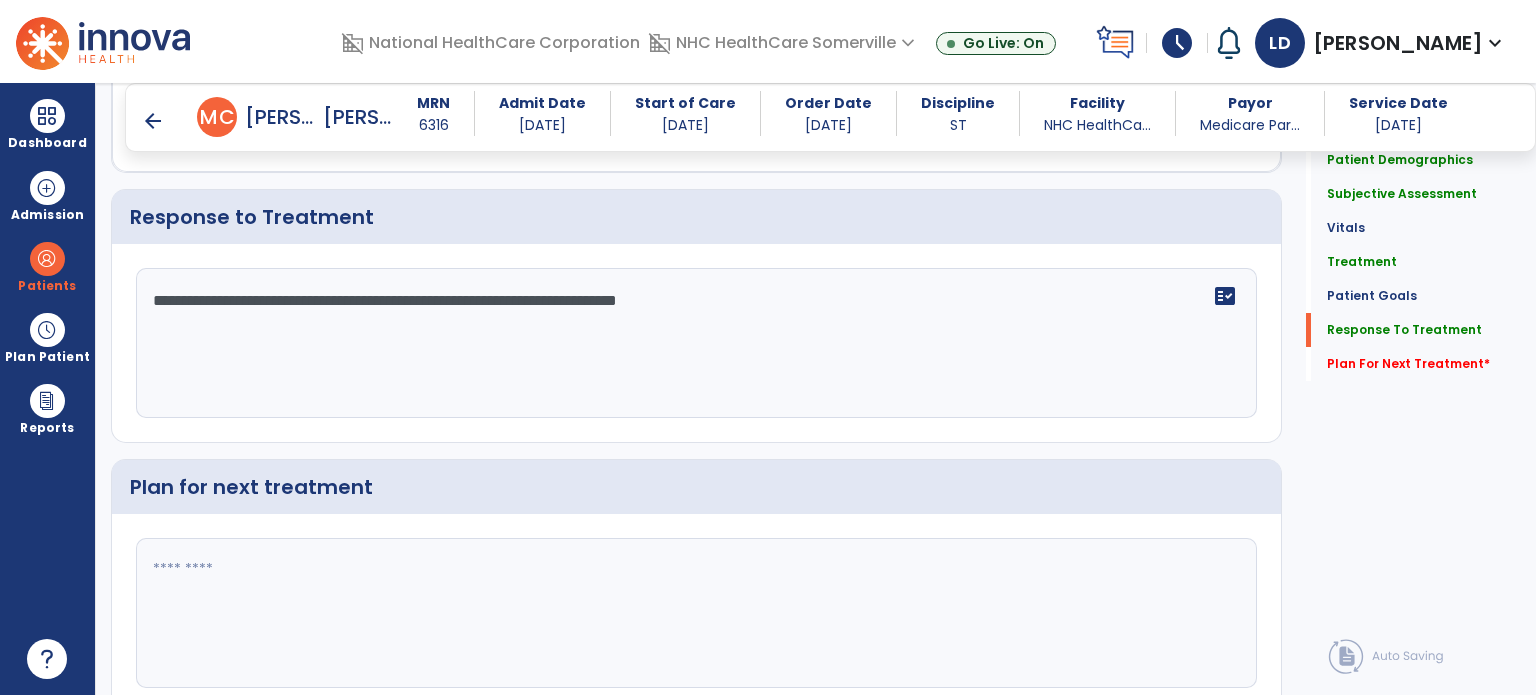 type on "**********" 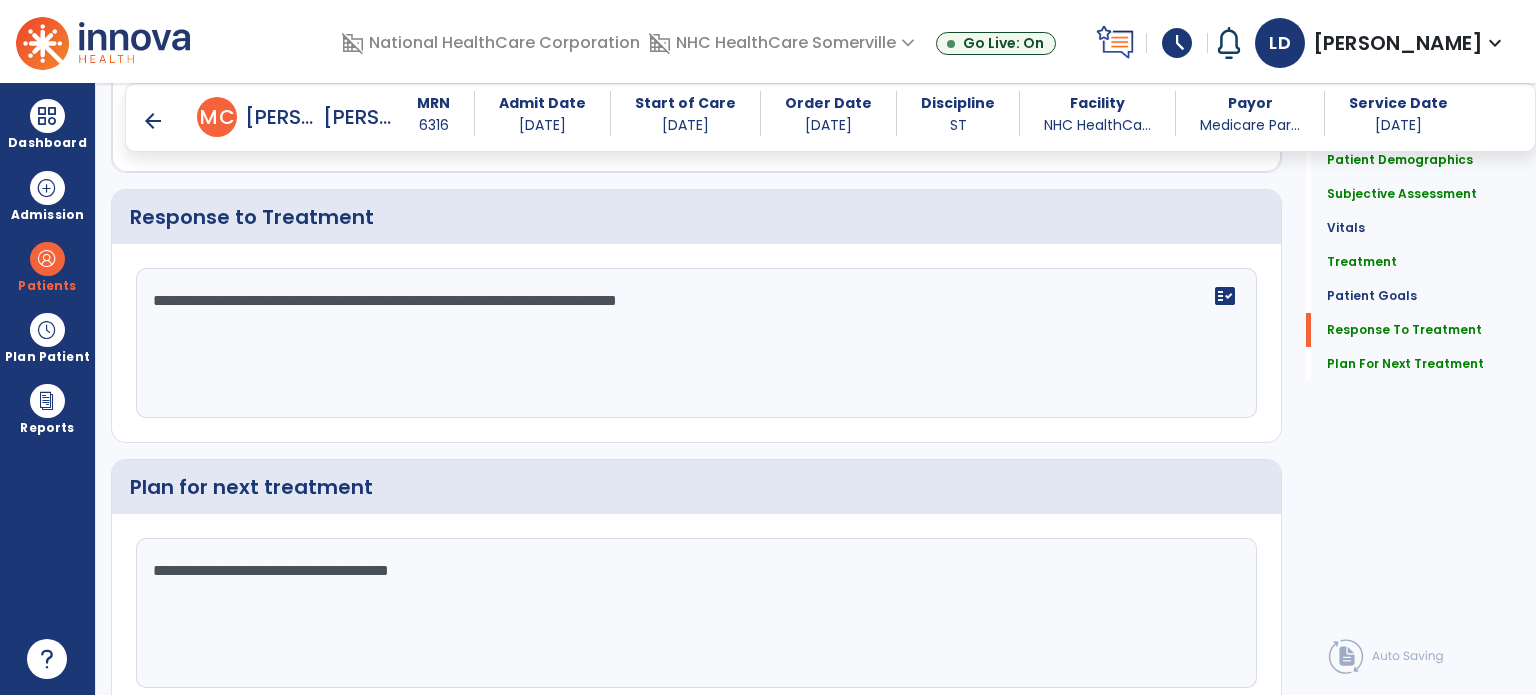 scroll, scrollTop: 2424, scrollLeft: 0, axis: vertical 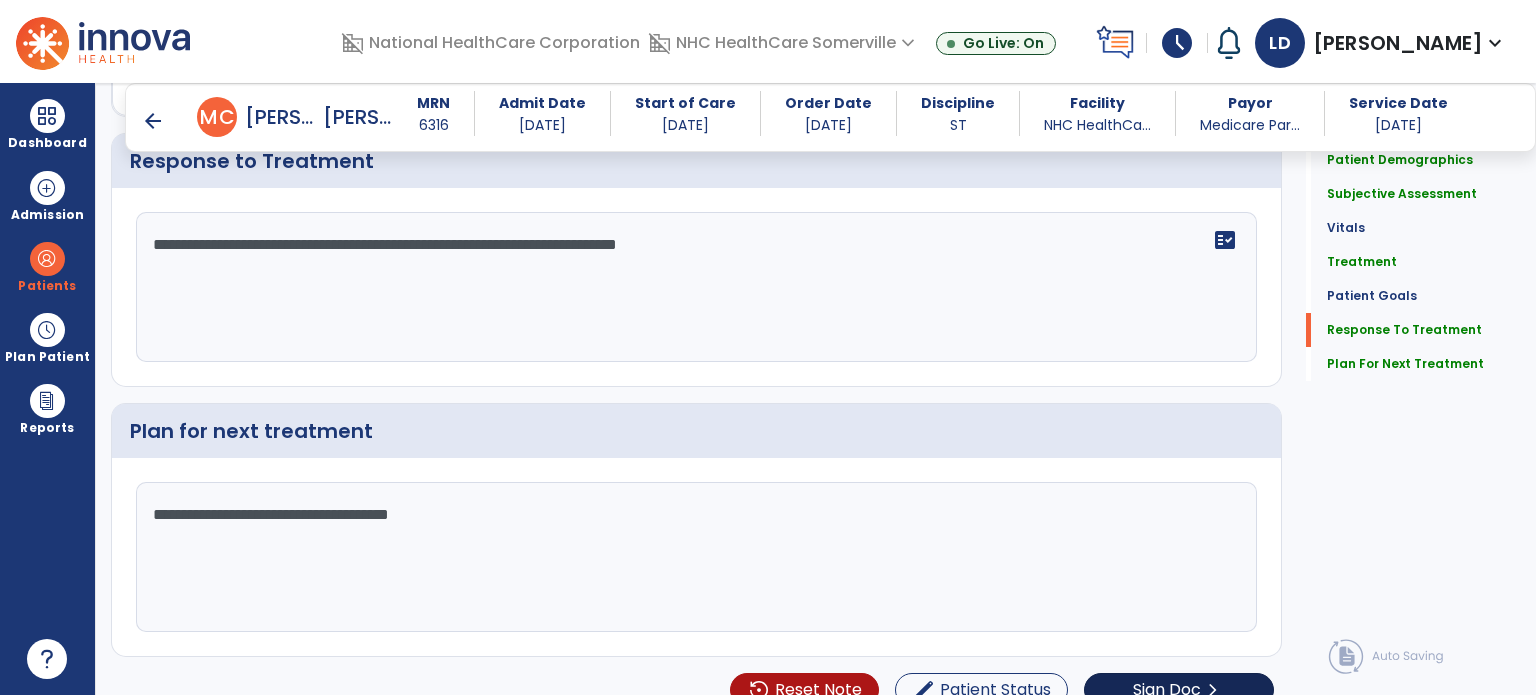 type on "**********" 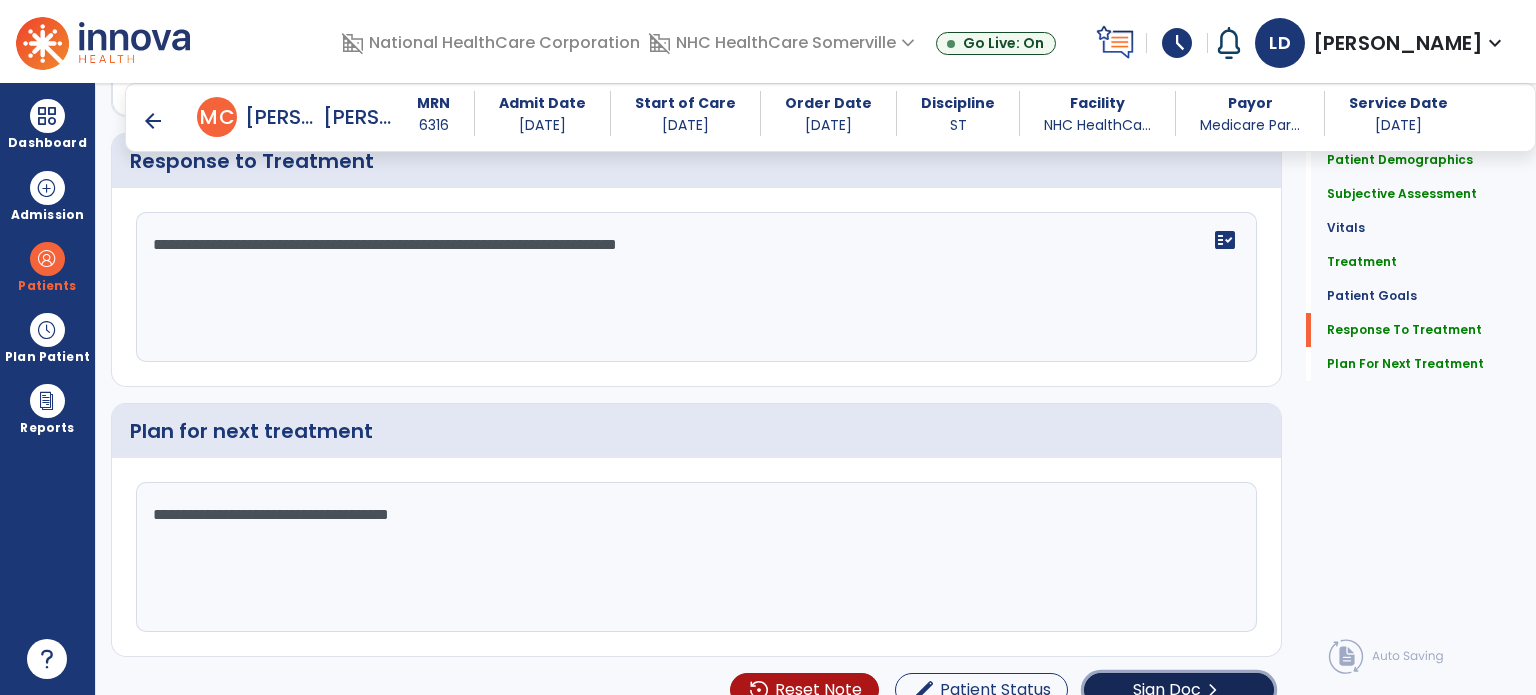 click on "Sign Doc" 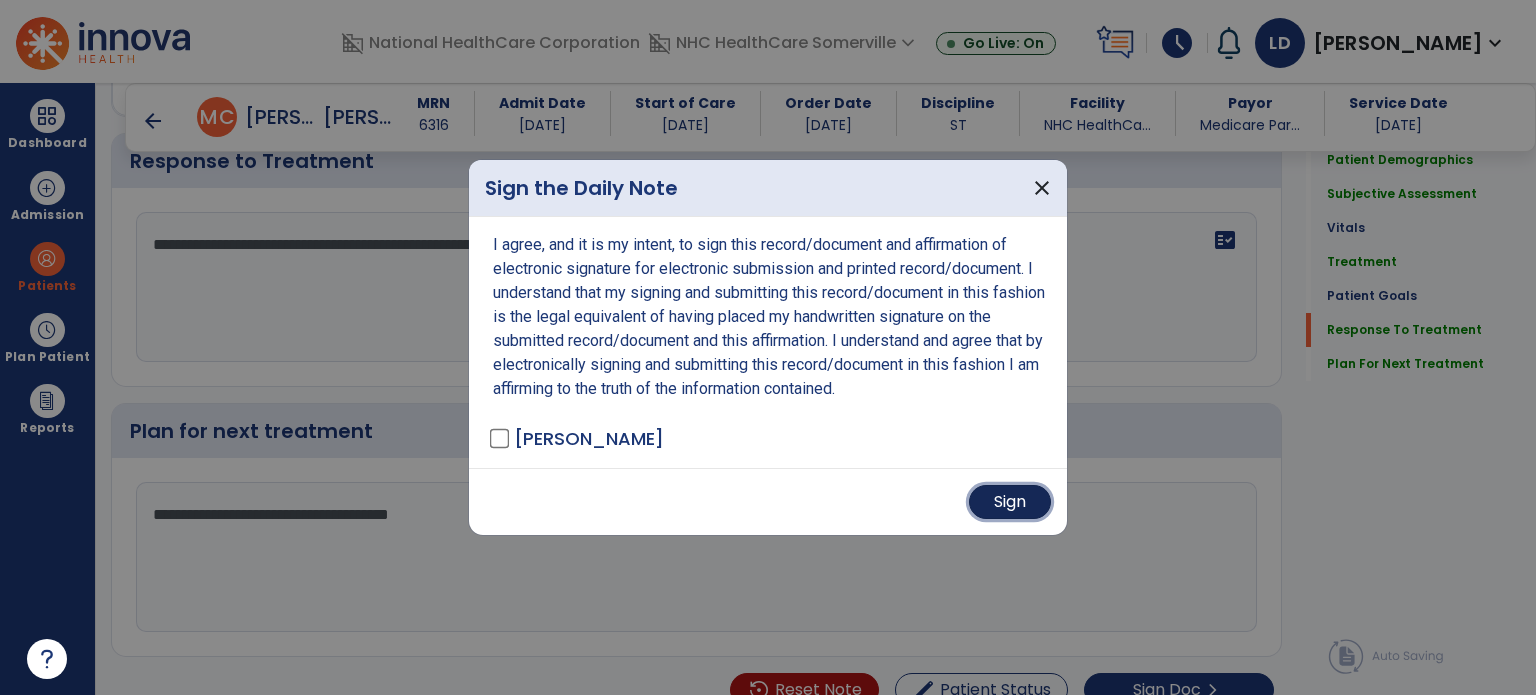 click on "Sign" at bounding box center [1010, 502] 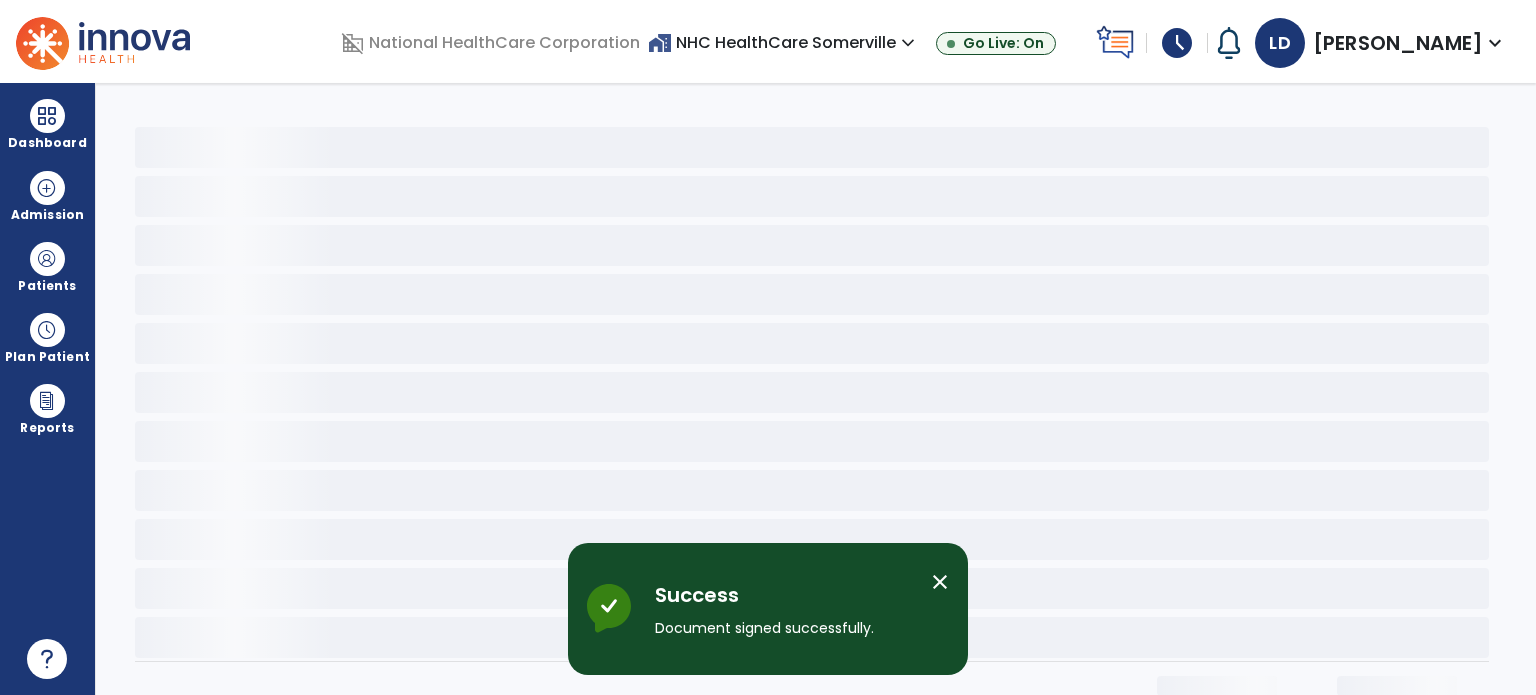 scroll, scrollTop: 0, scrollLeft: 0, axis: both 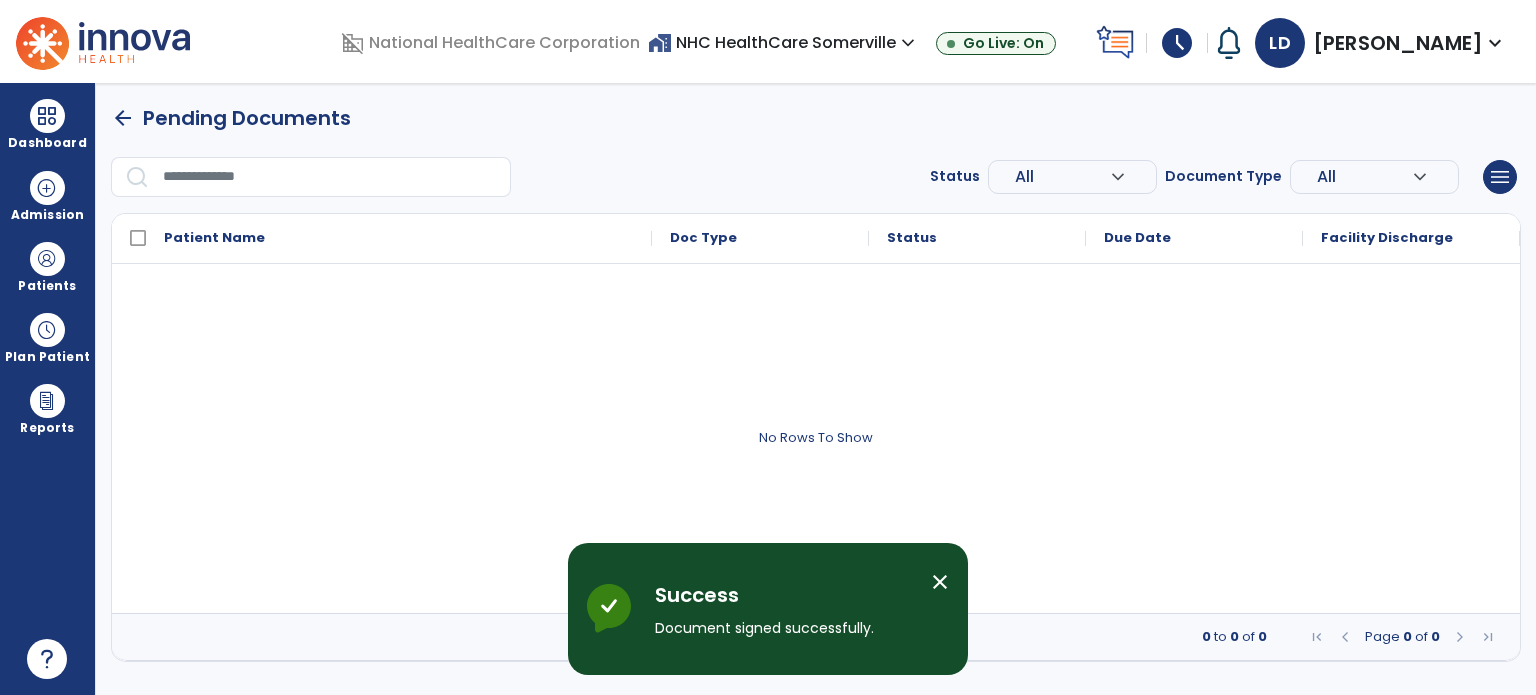 click on "close" at bounding box center [940, 582] 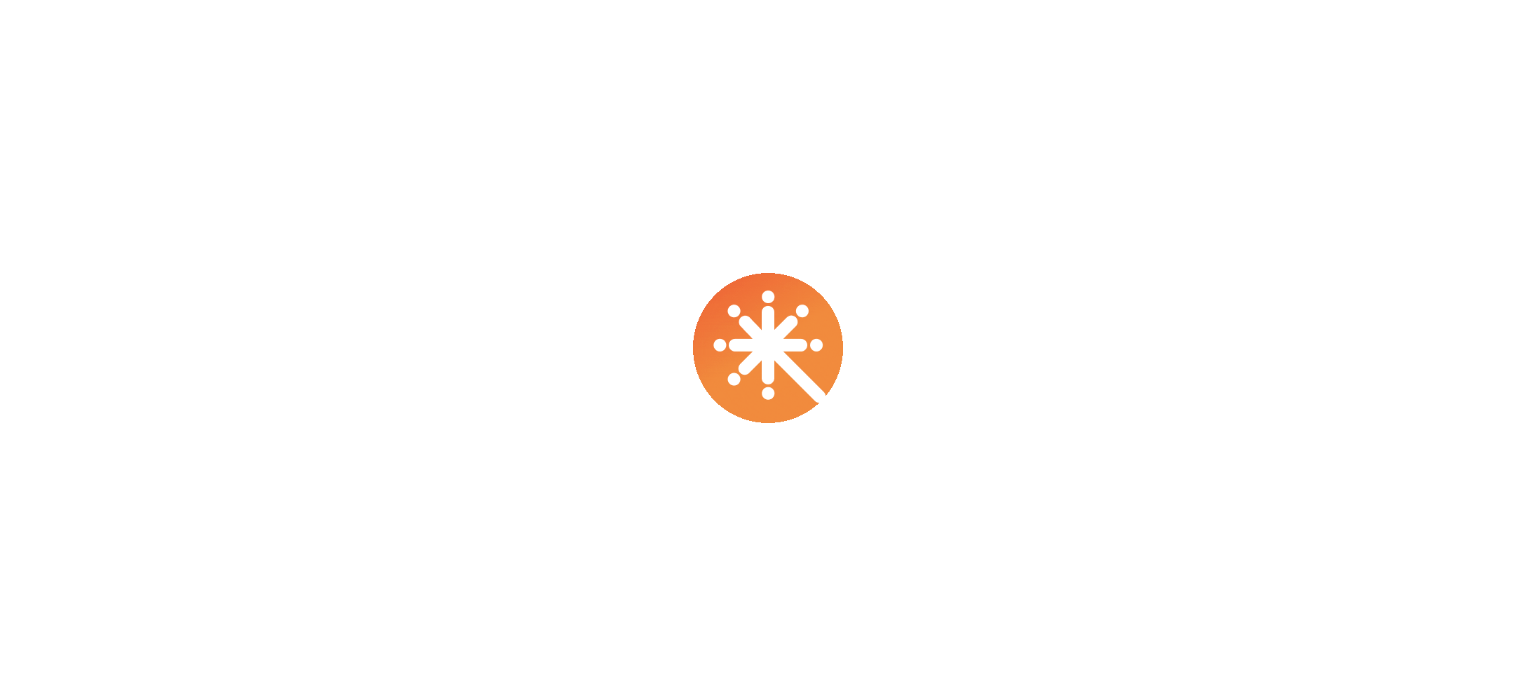 scroll, scrollTop: 0, scrollLeft: 0, axis: both 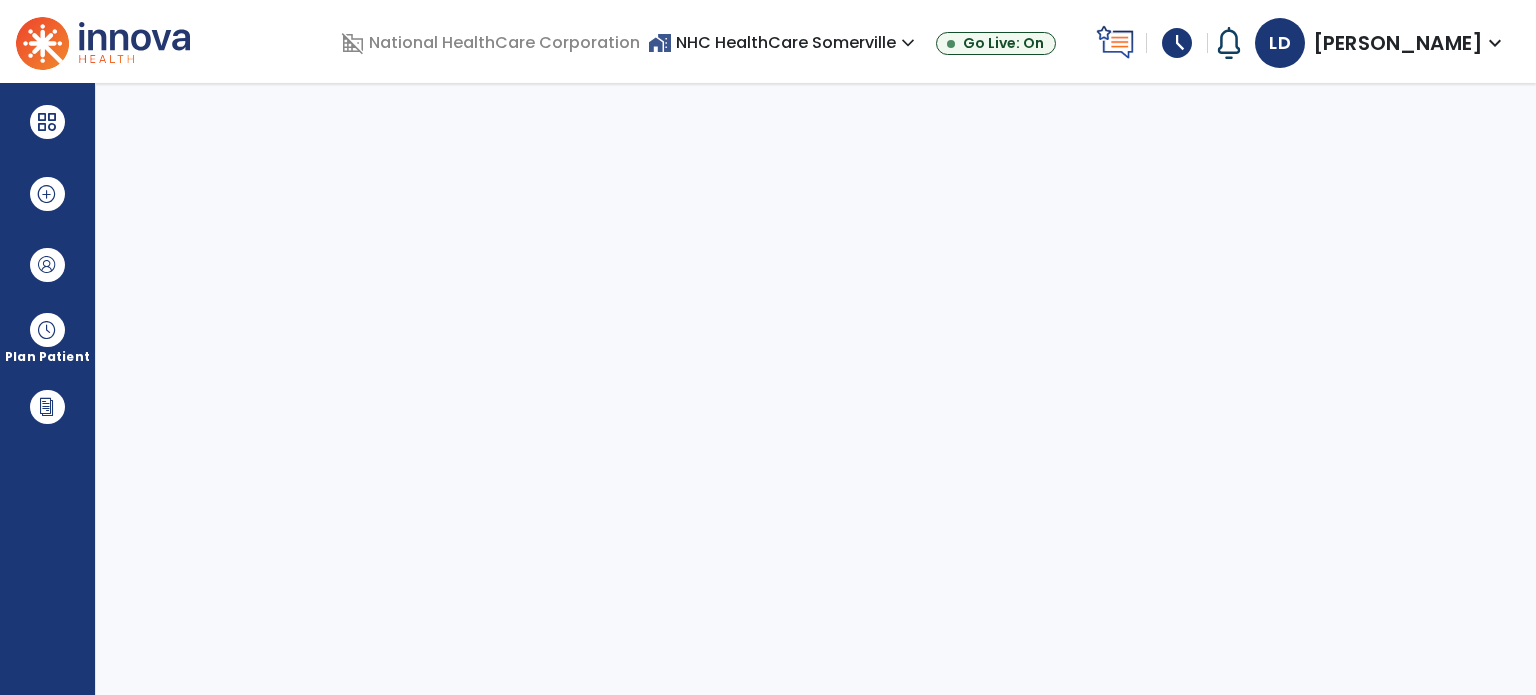 select on "****" 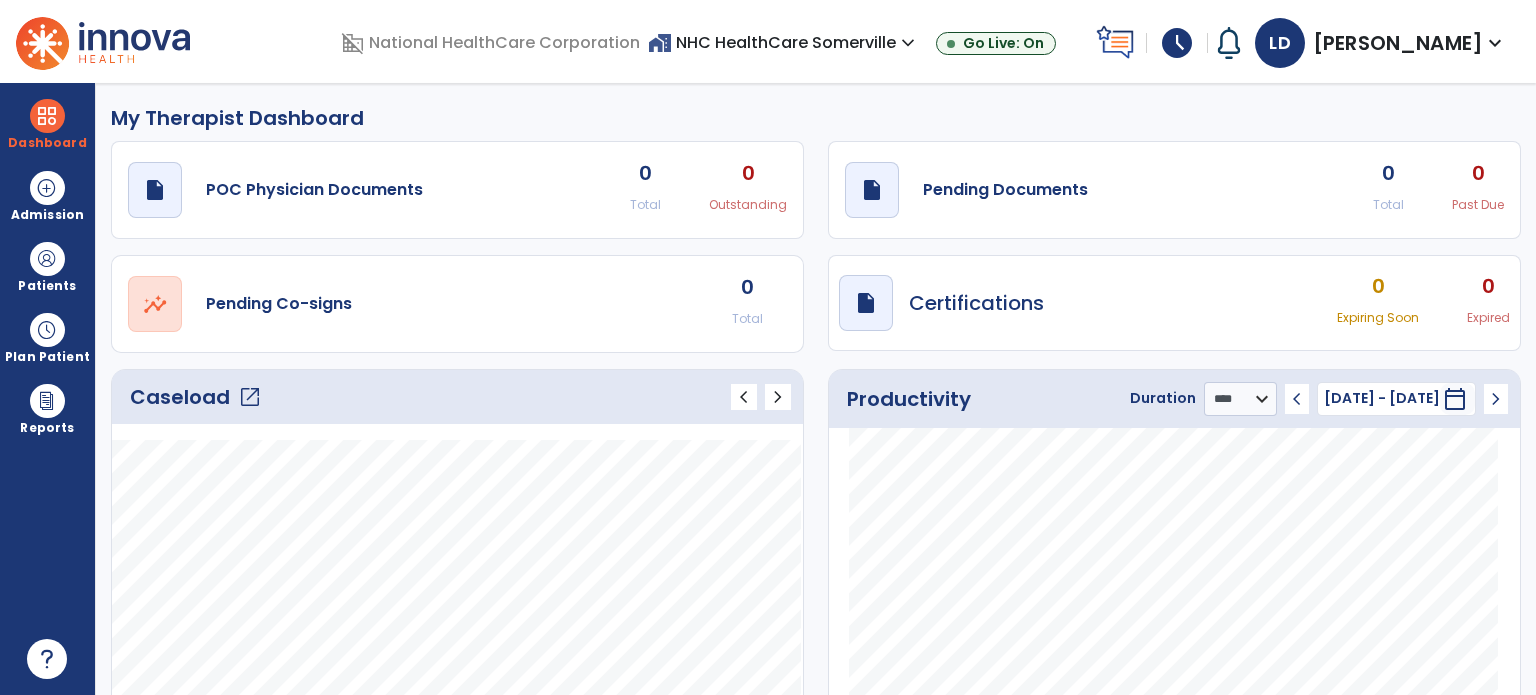 click on "schedule" at bounding box center [1177, 43] 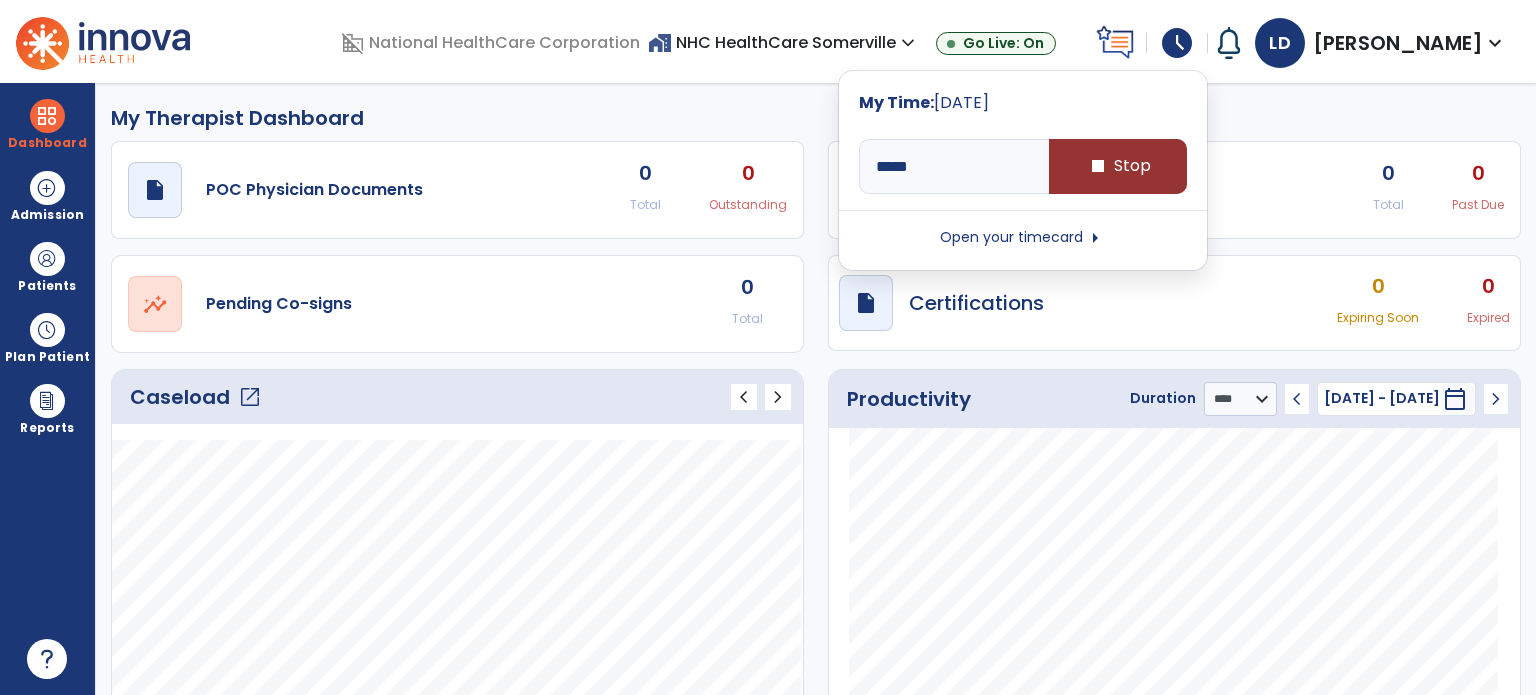 click on "stop  Stop" at bounding box center (1118, 166) 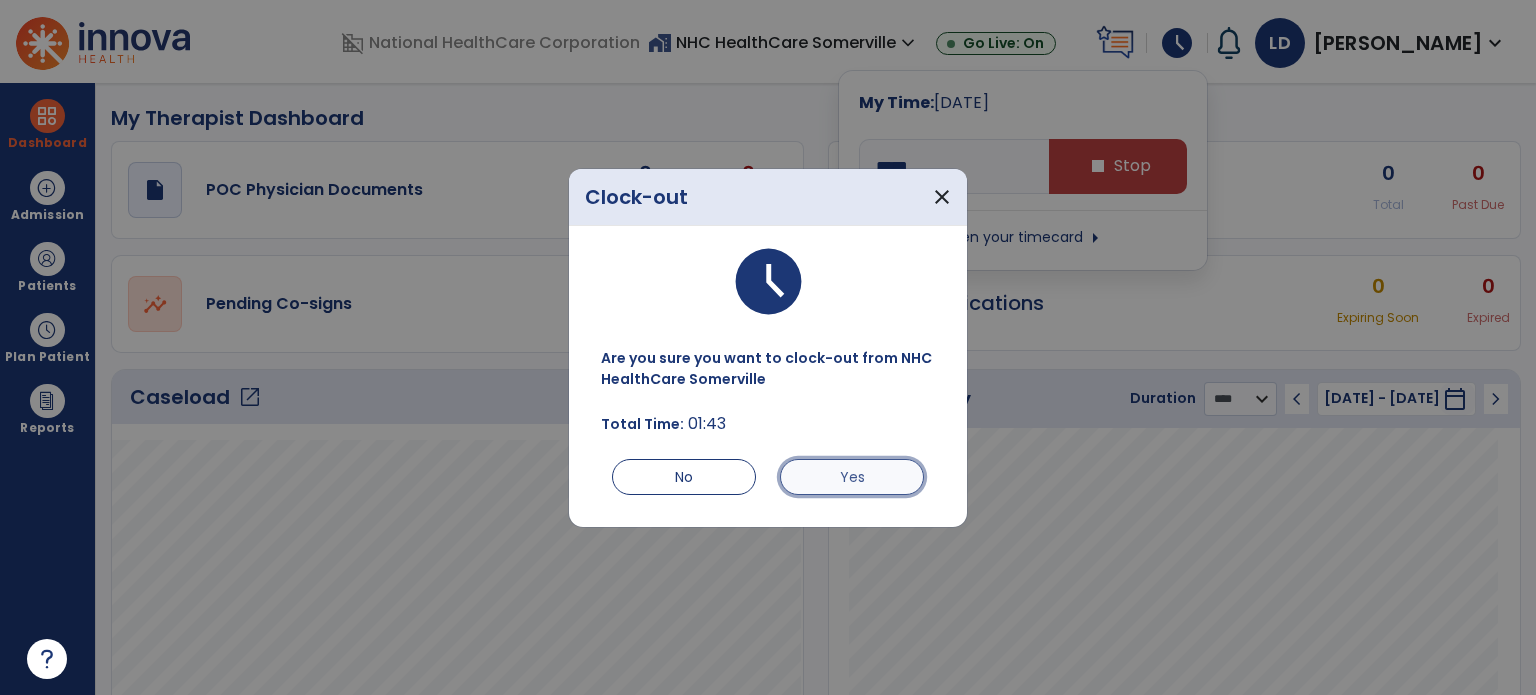 click on "Yes" at bounding box center (852, 477) 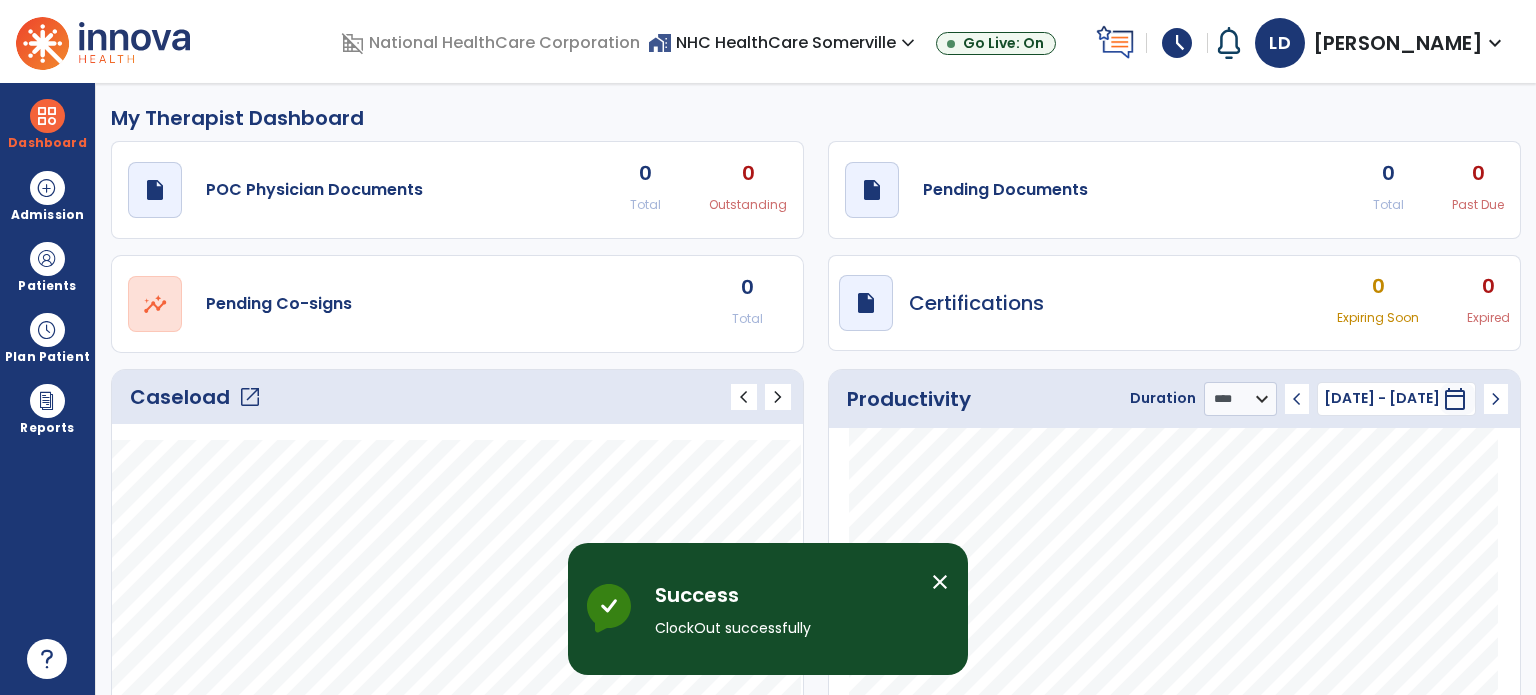 click on "close" at bounding box center (940, 582) 